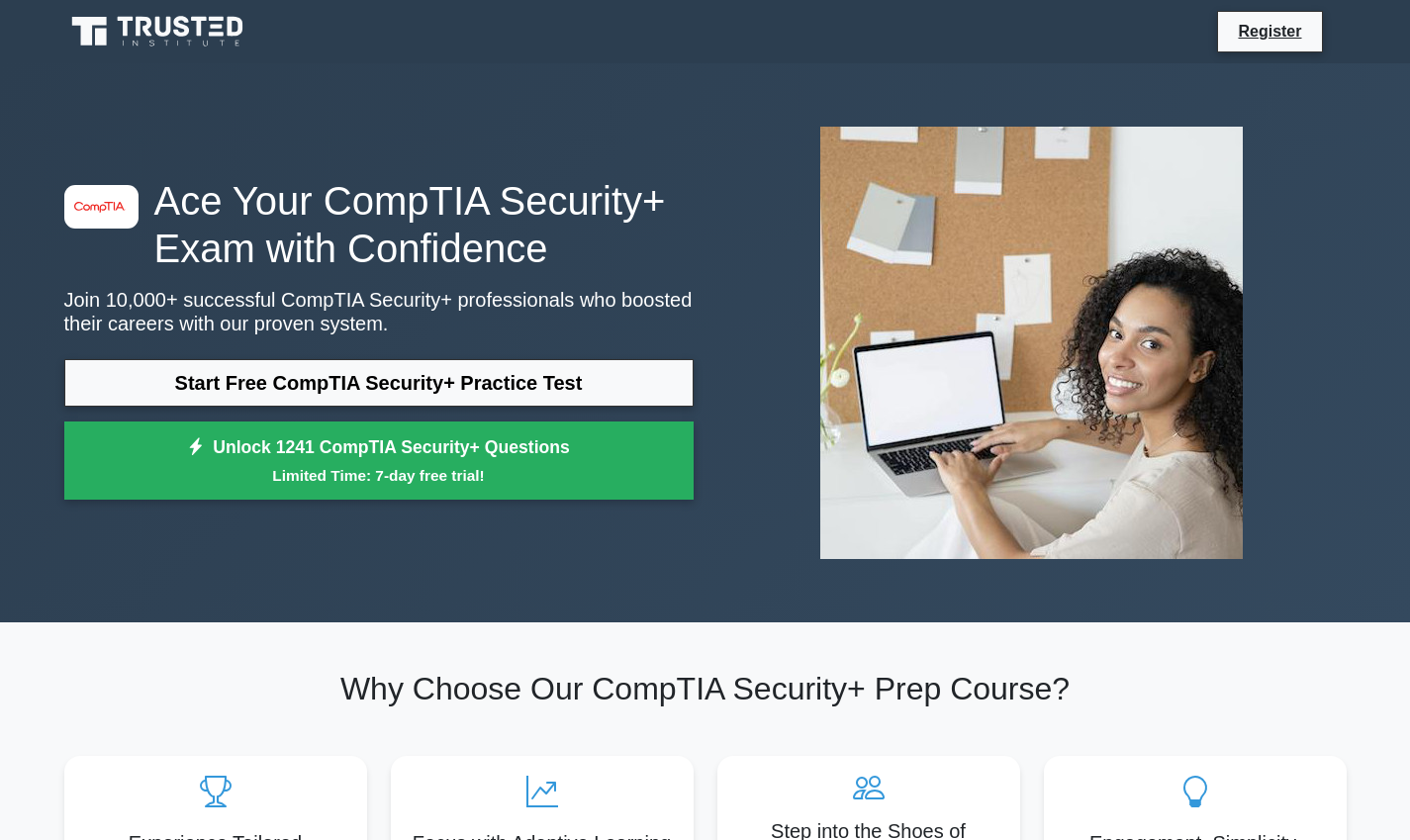 scroll, scrollTop: 0, scrollLeft: 0, axis: both 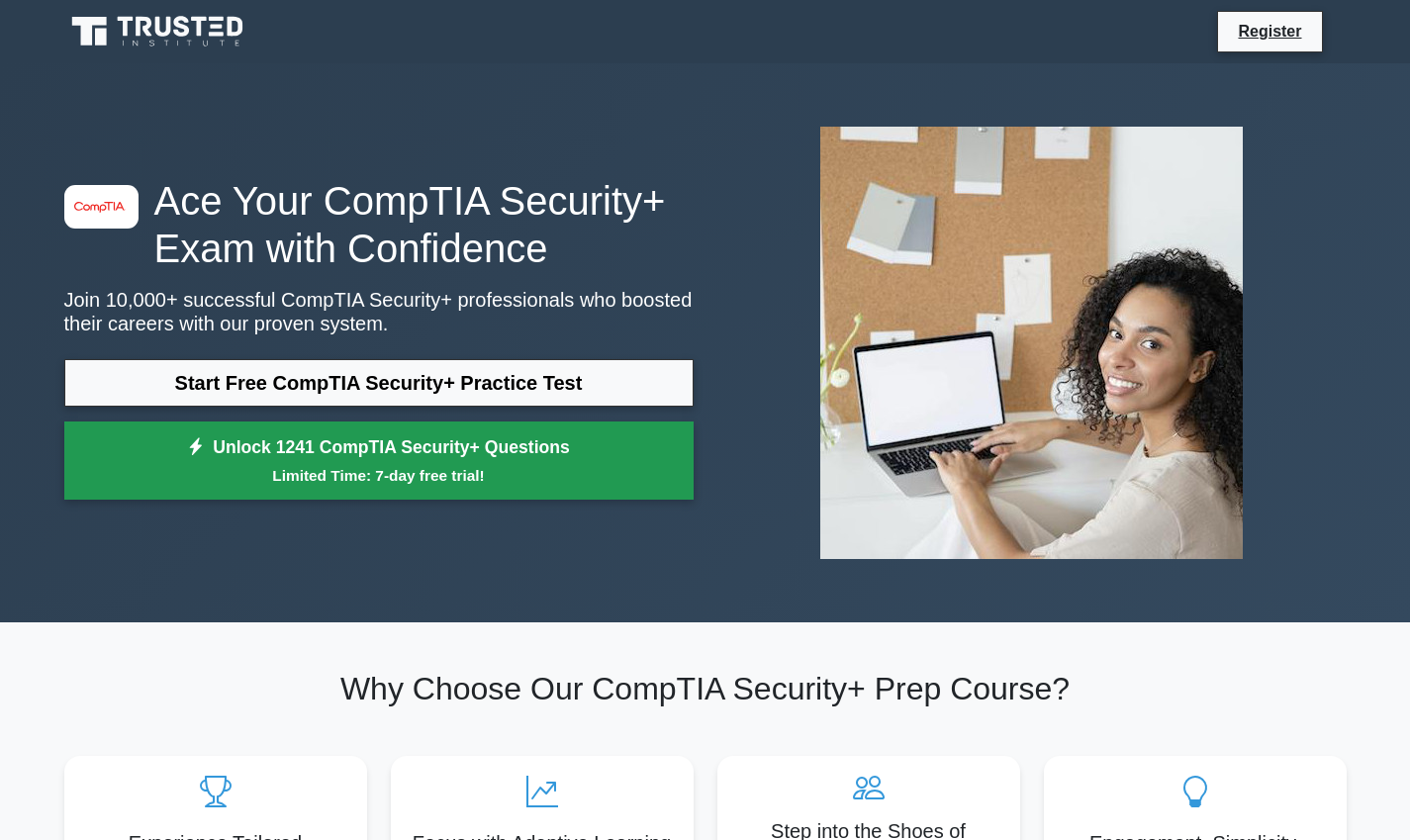 click on "Limited Time: 7-day free trial!" at bounding box center [379, 475] 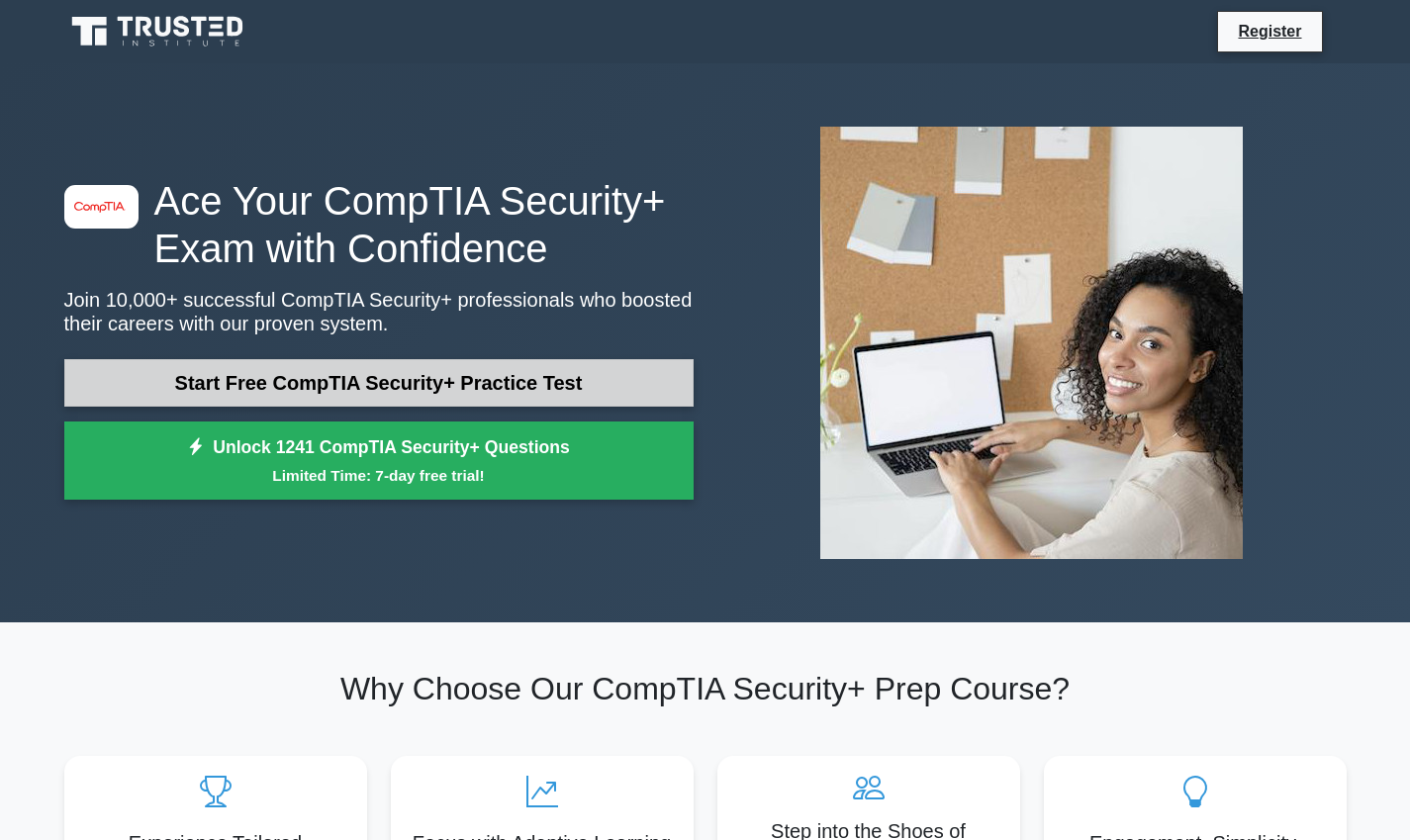 click on "Start Free CompTIA Security+ Practice Test" at bounding box center (379, 383) 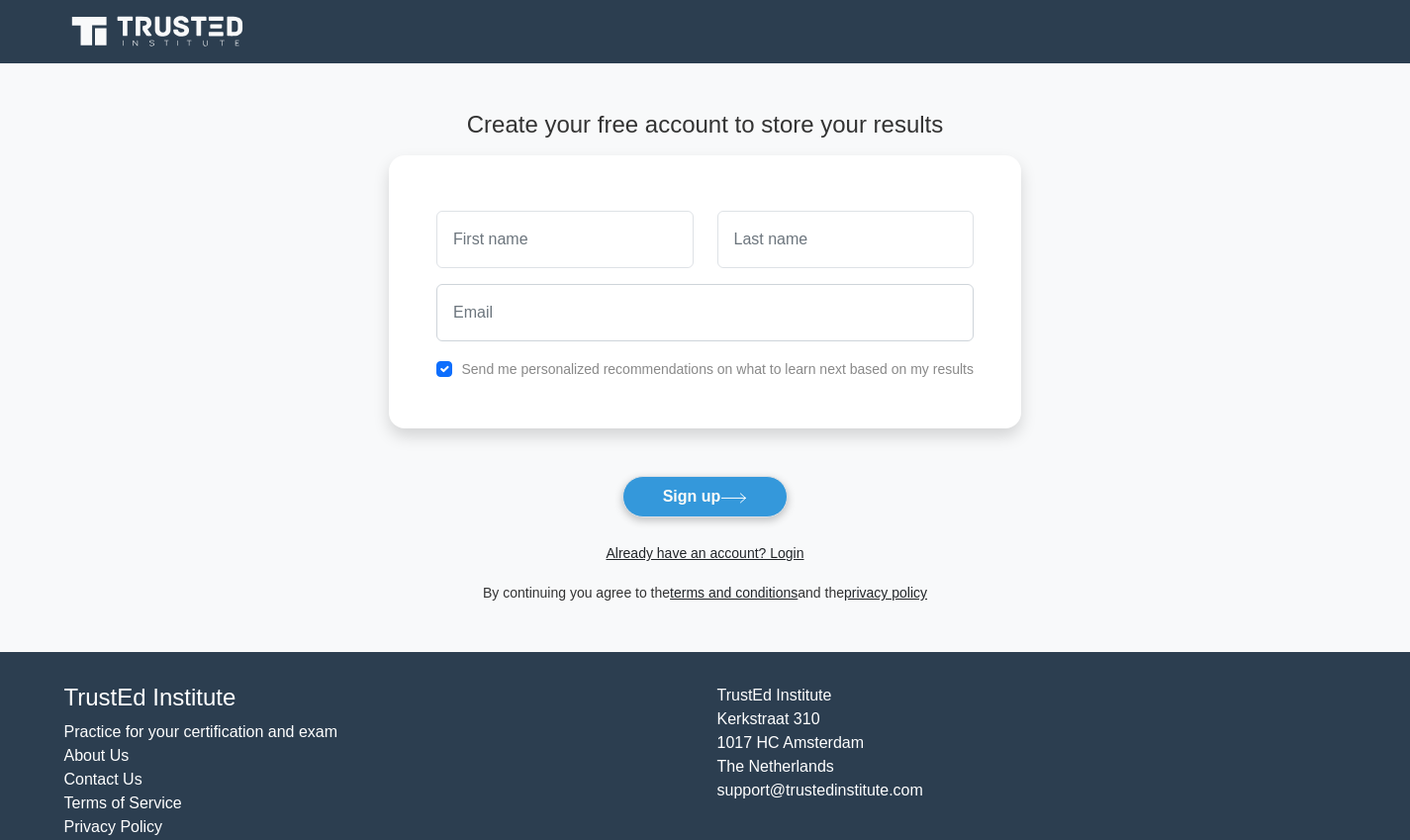 scroll, scrollTop: 0, scrollLeft: 0, axis: both 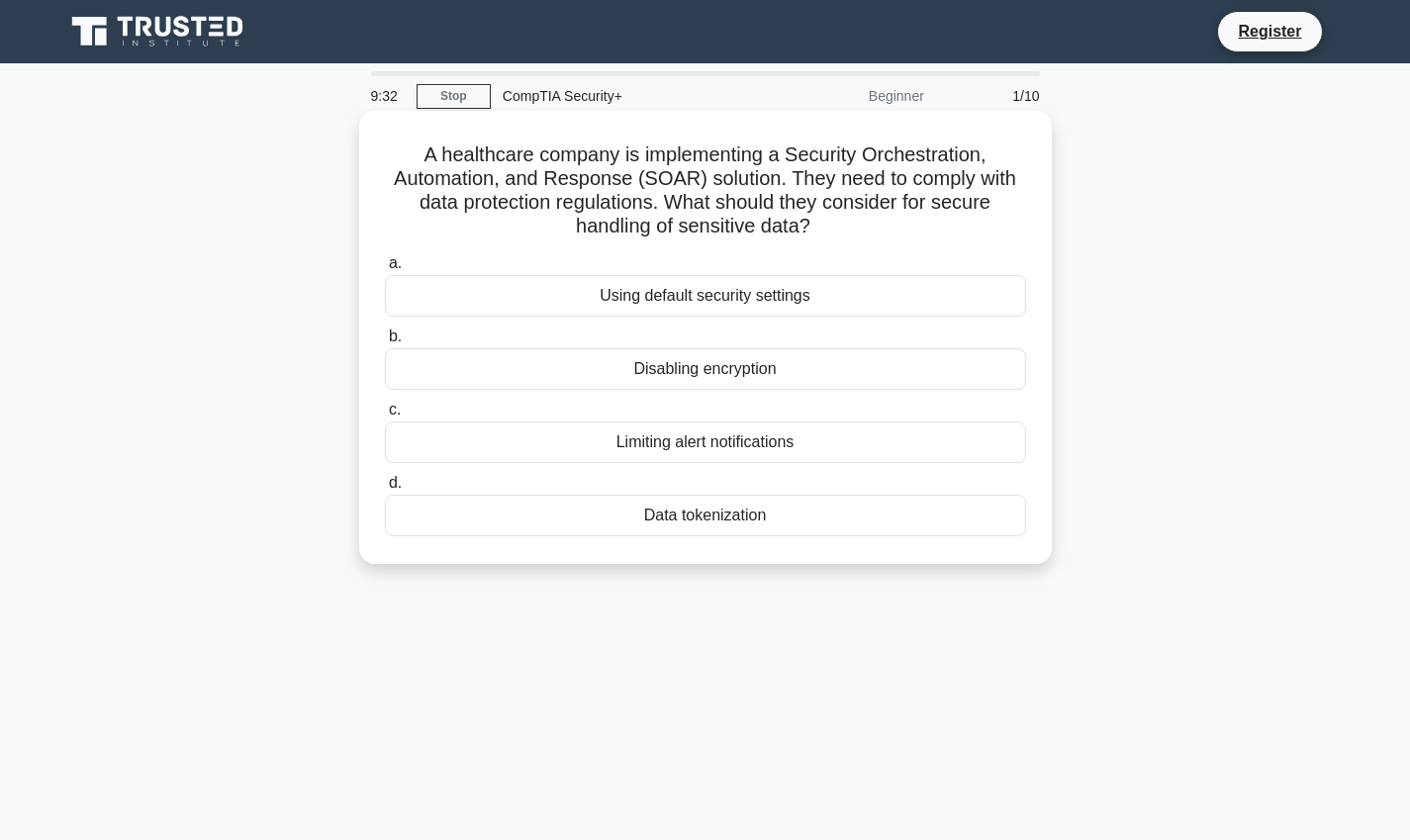 click on "Data tokenization" at bounding box center [705, 515] 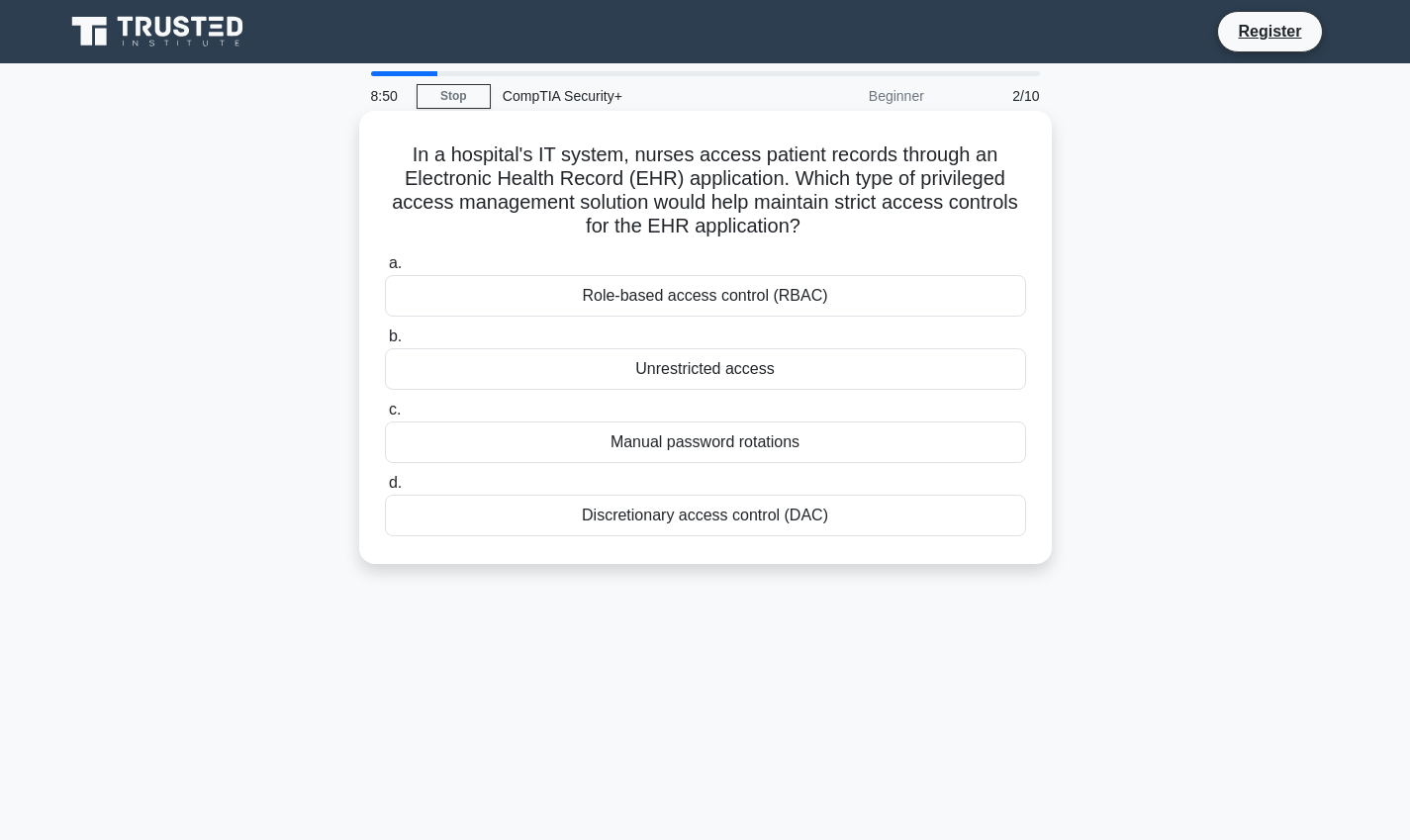 click on "Role-based access control (RBAC)" at bounding box center [705, 296] 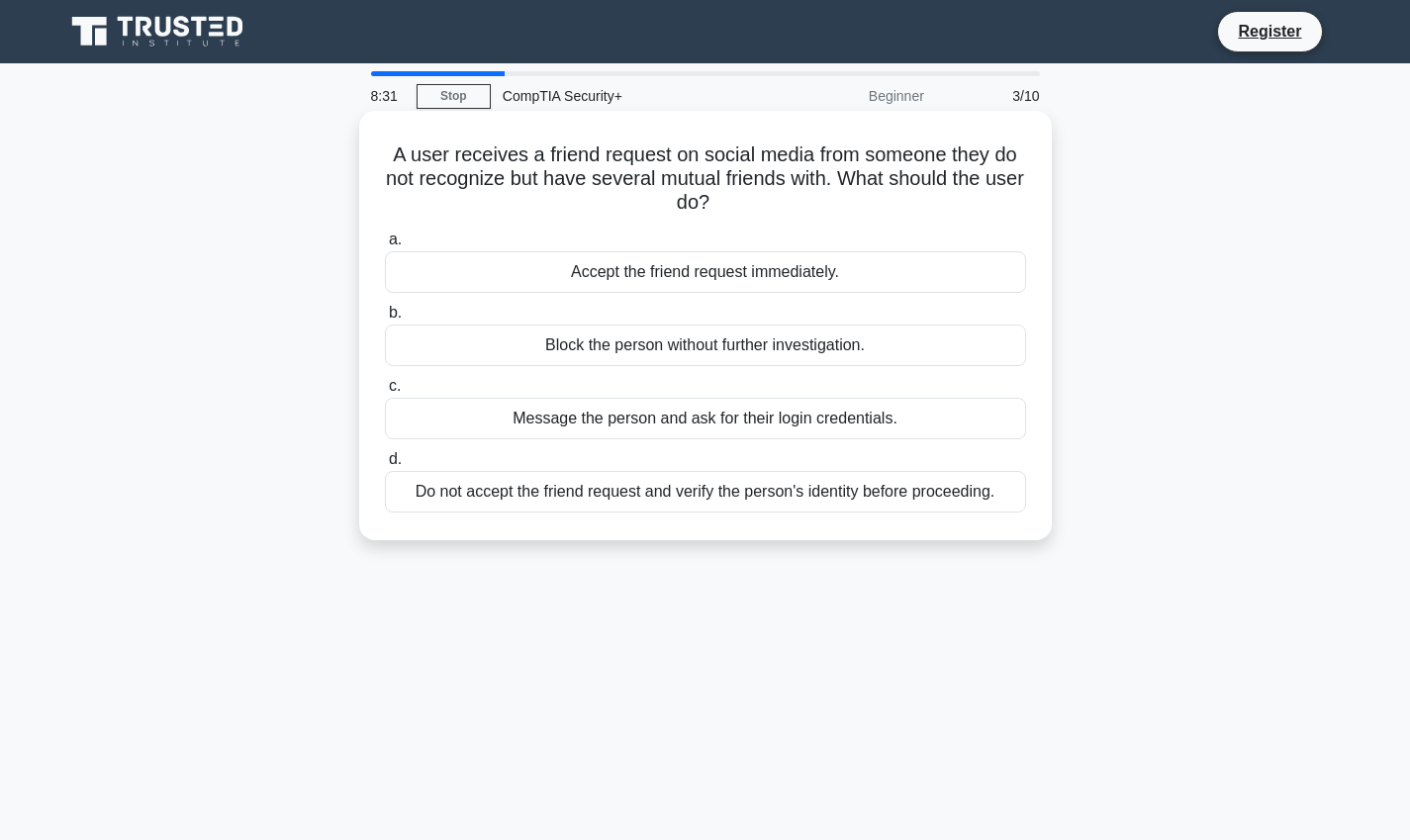 click on "Do not accept the friend request and verify the person's identity before proceeding." at bounding box center [705, 492] 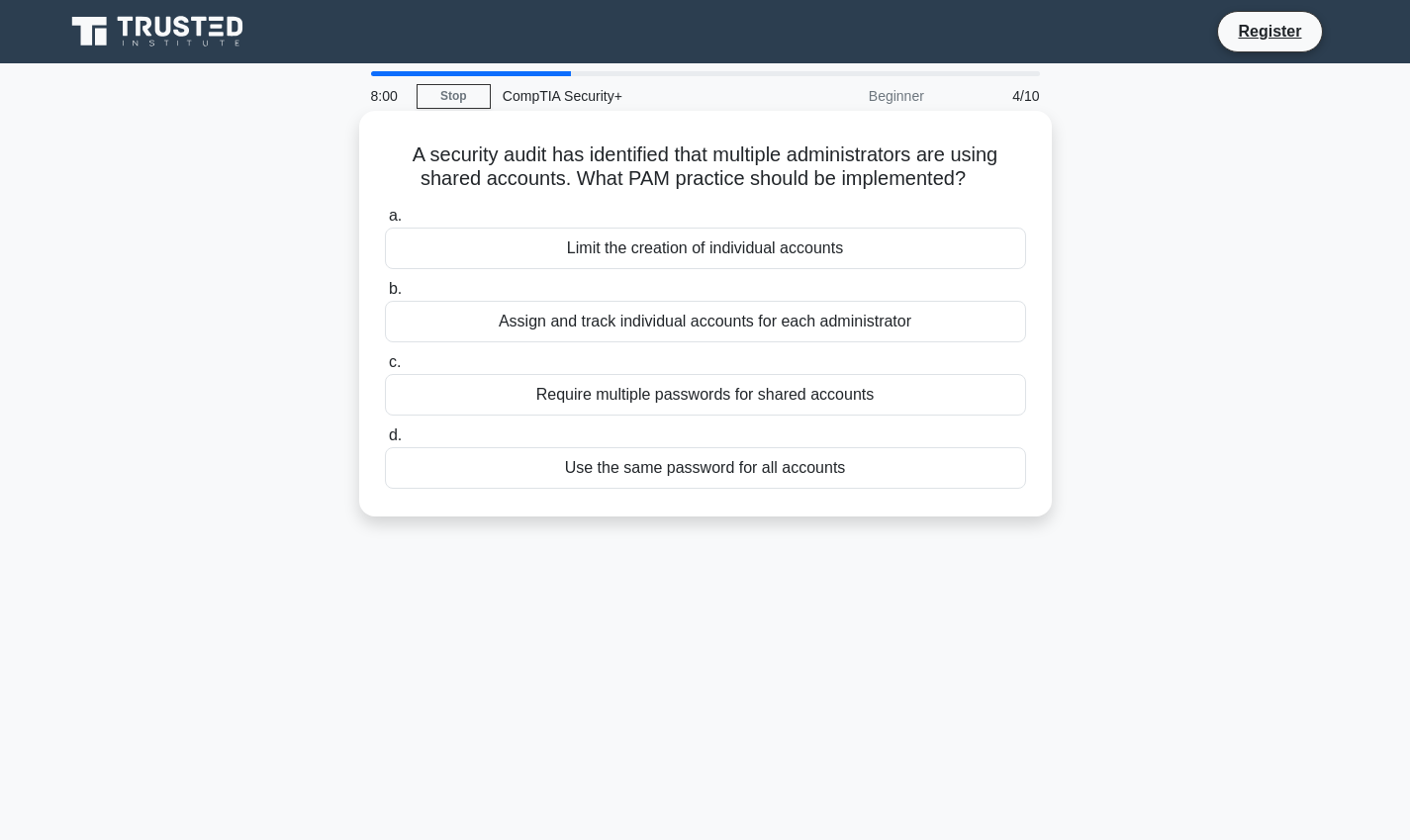 click on "Require multiple passwords for shared accounts" at bounding box center [705, 395] 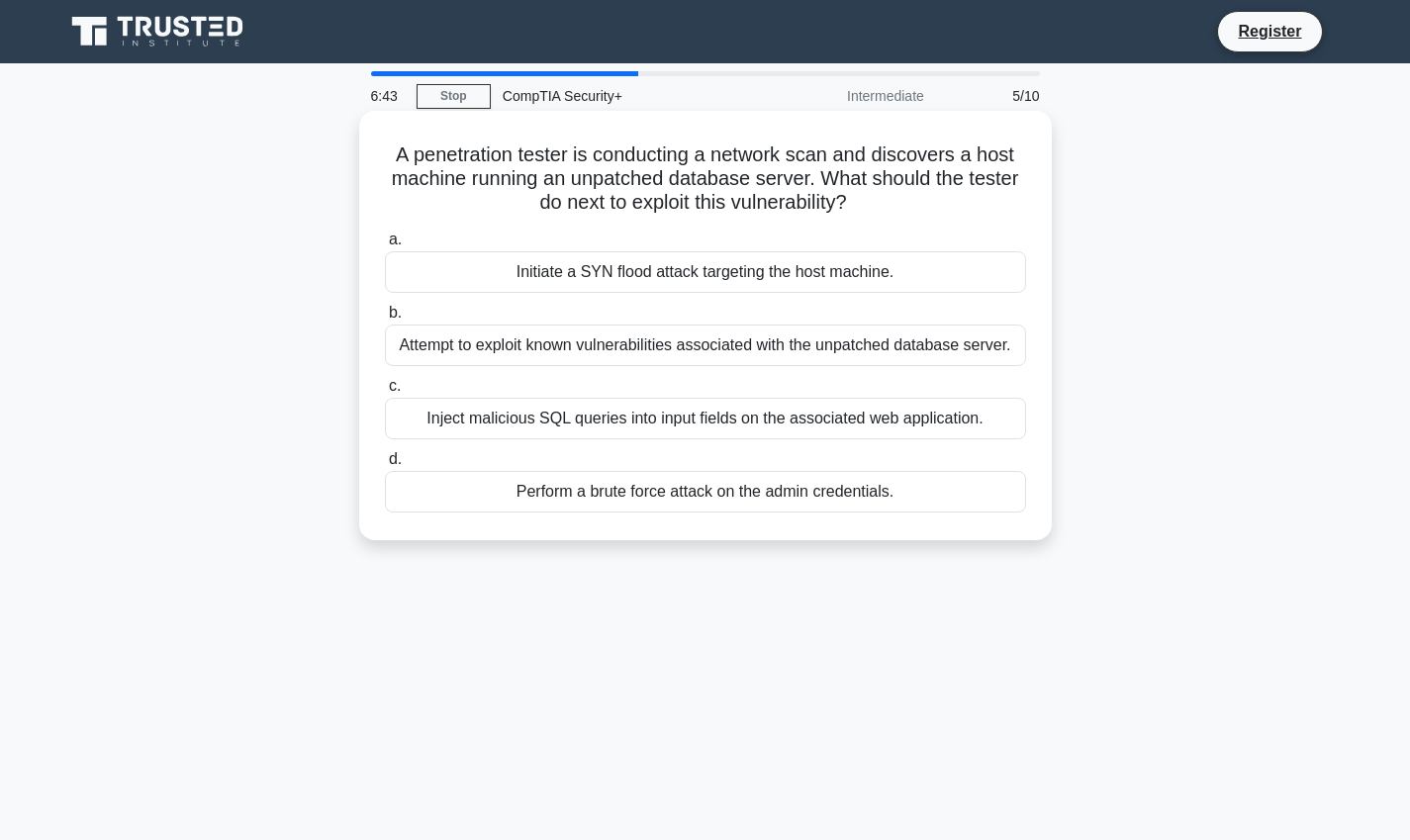 click on "Attempt to exploit known vulnerabilities associated with the unpatched database server." at bounding box center (705, 345) 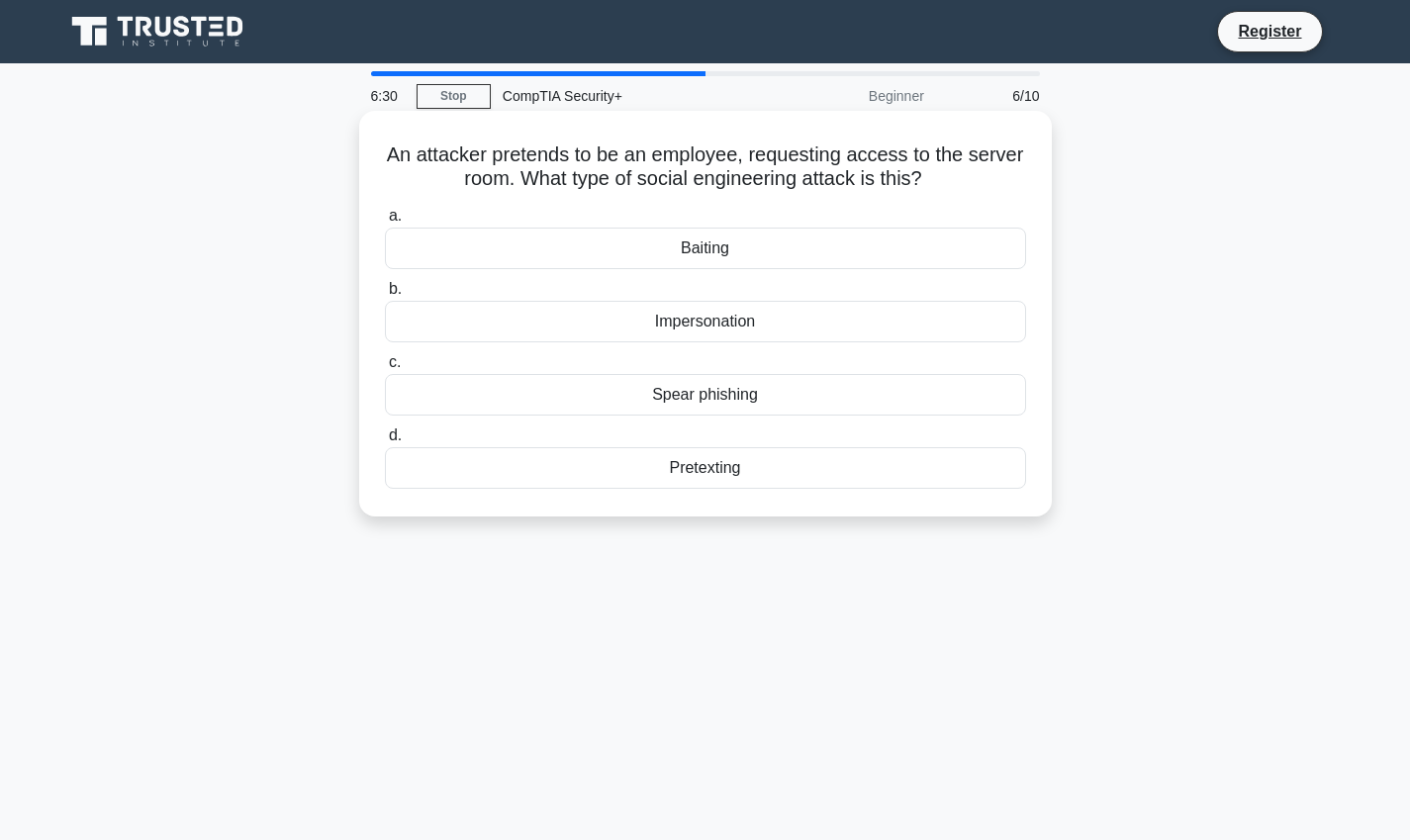 click on "Impersonation" at bounding box center [705, 322] 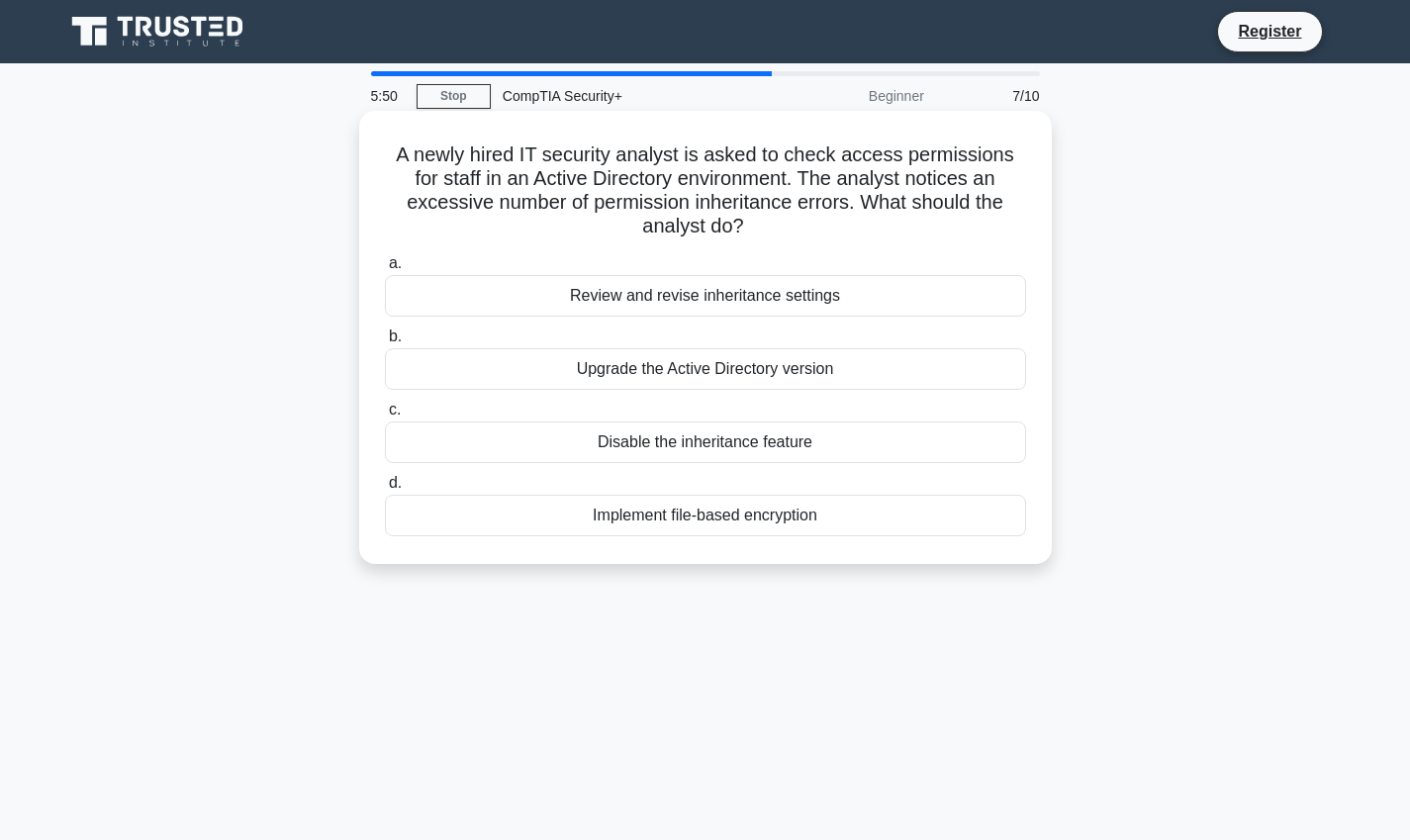 click on "Review and revise inheritance settings" at bounding box center (705, 296) 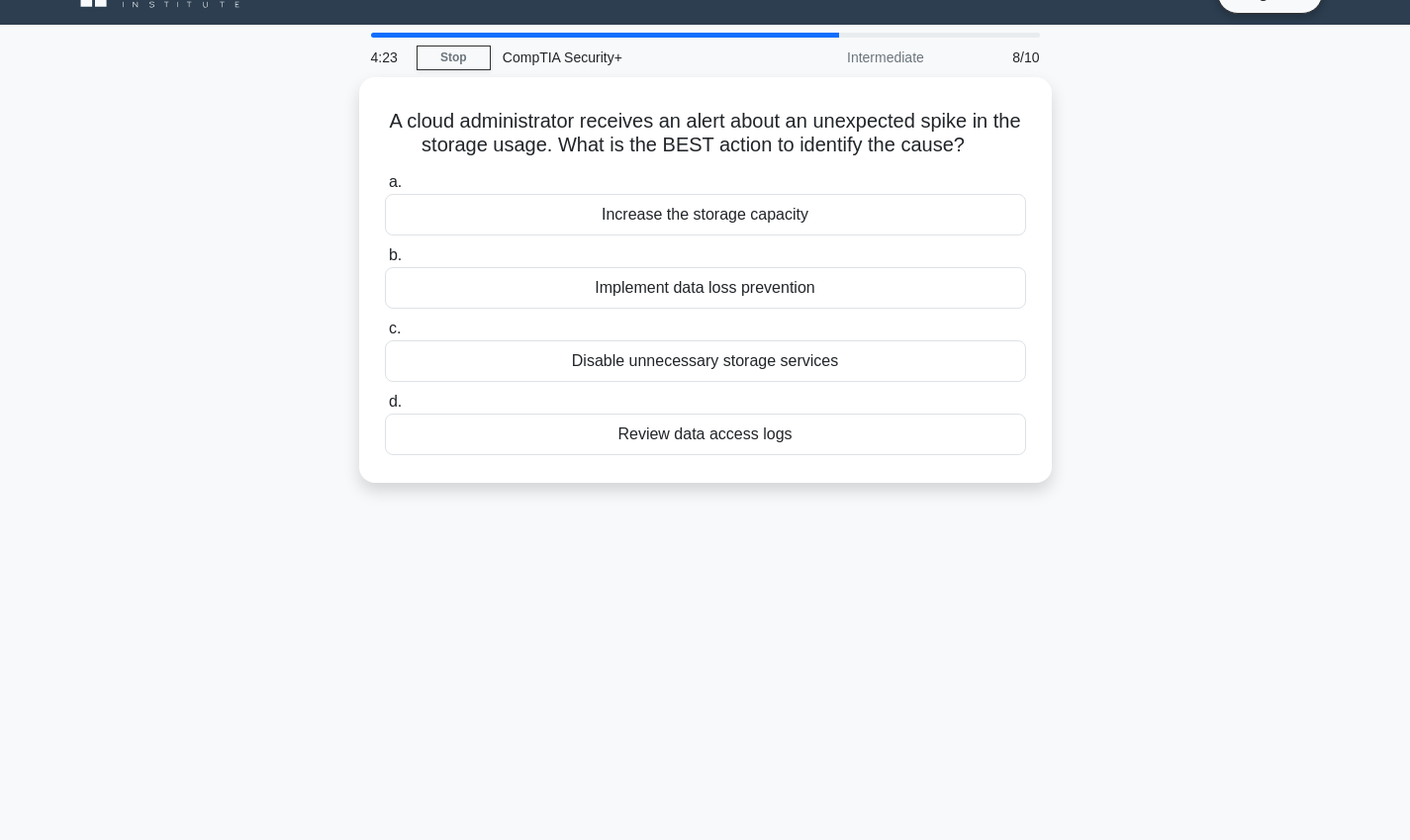 scroll, scrollTop: 0, scrollLeft: 0, axis: both 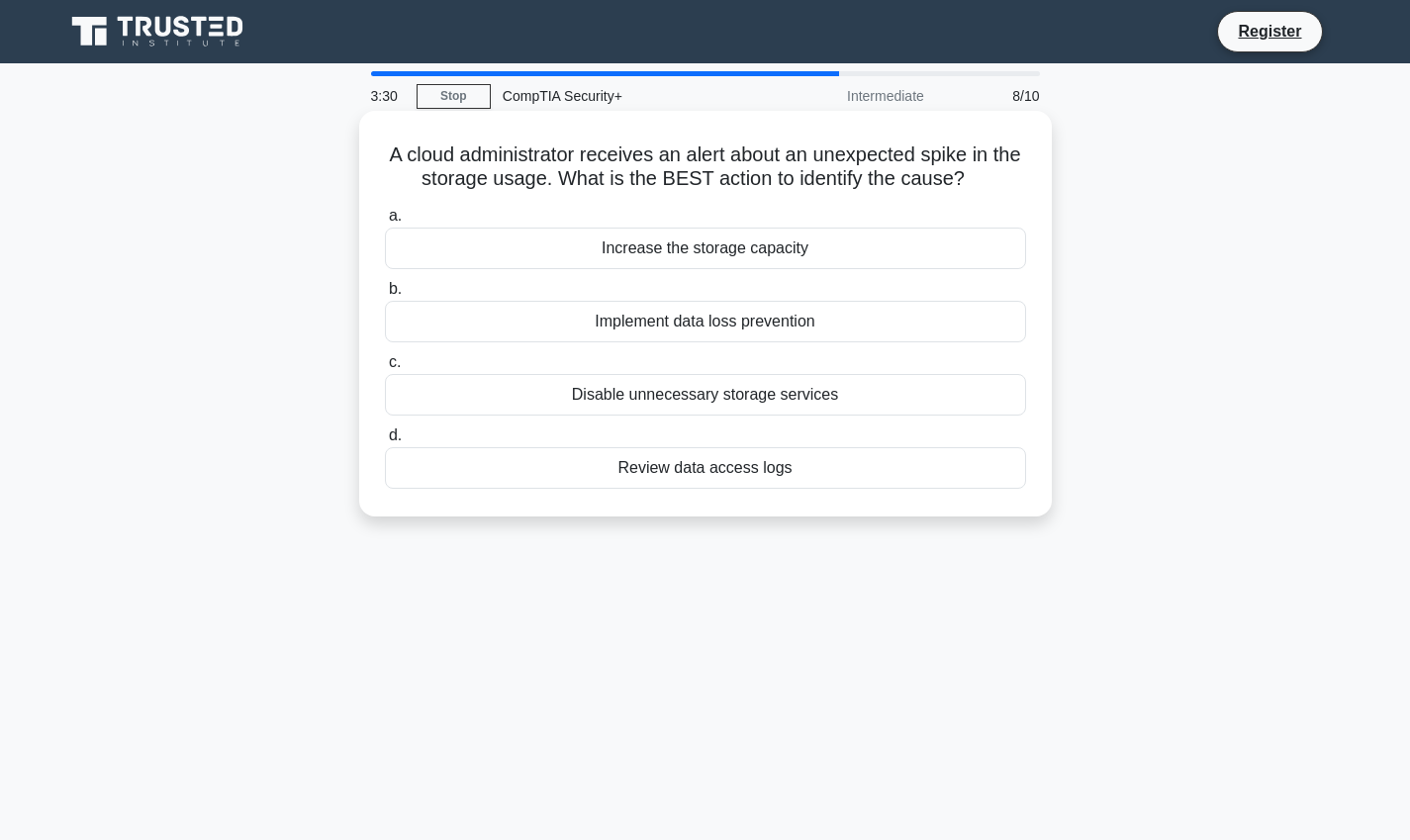 click on "Review data access logs" at bounding box center (705, 468) 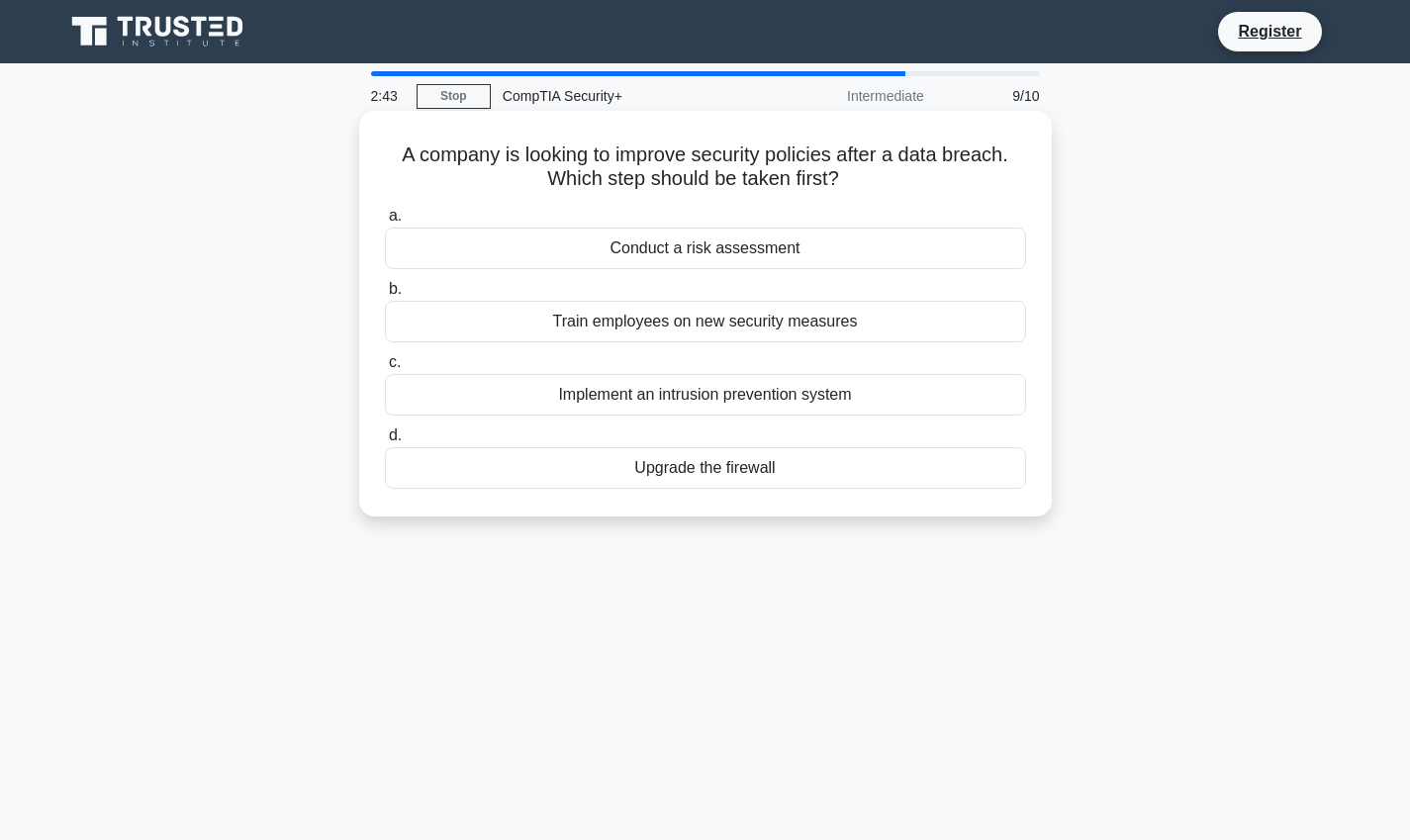 click on "Train employees on new security measures" at bounding box center [705, 322] 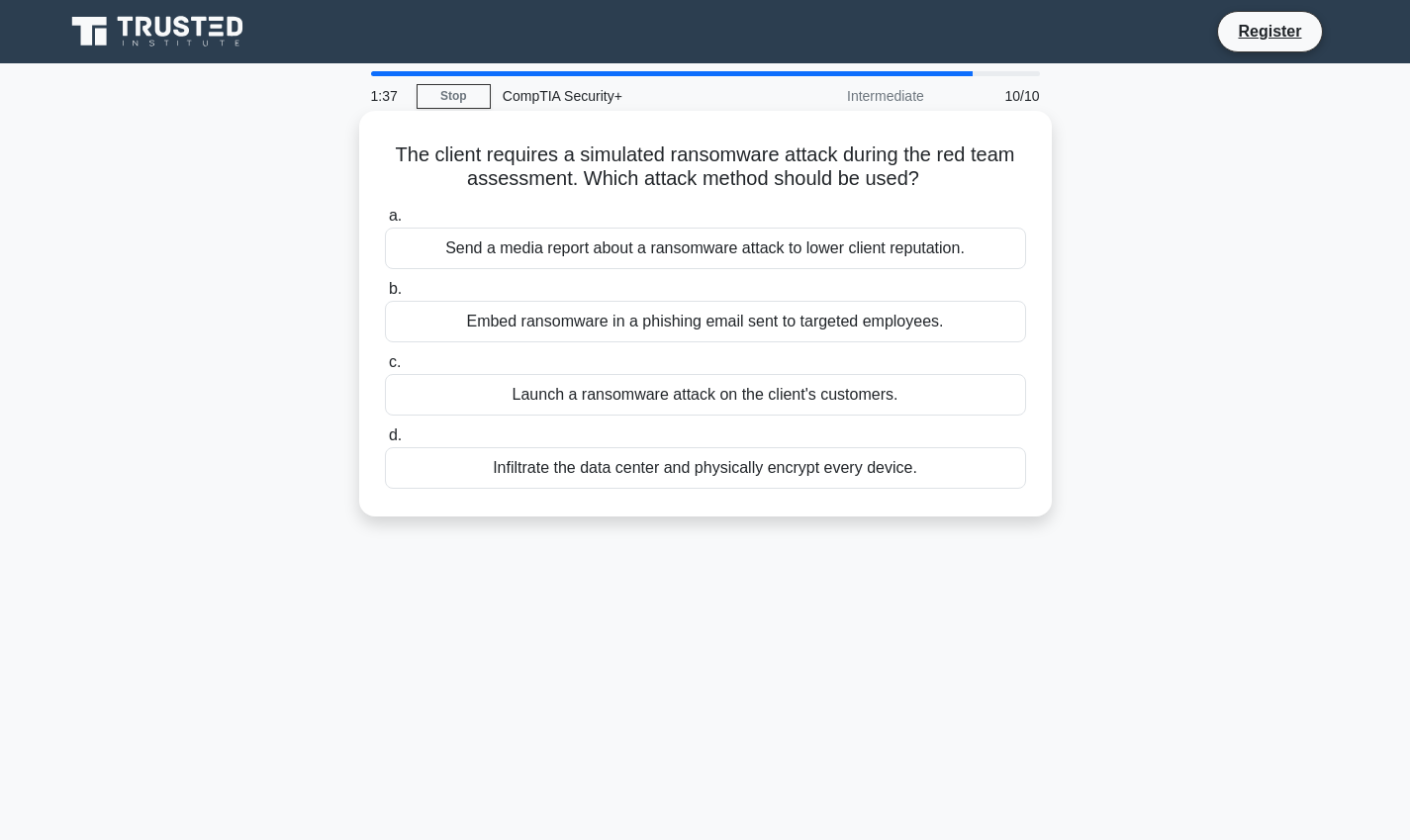 click on "Embed ransomware in a phishing email sent to targeted employees." at bounding box center [705, 322] 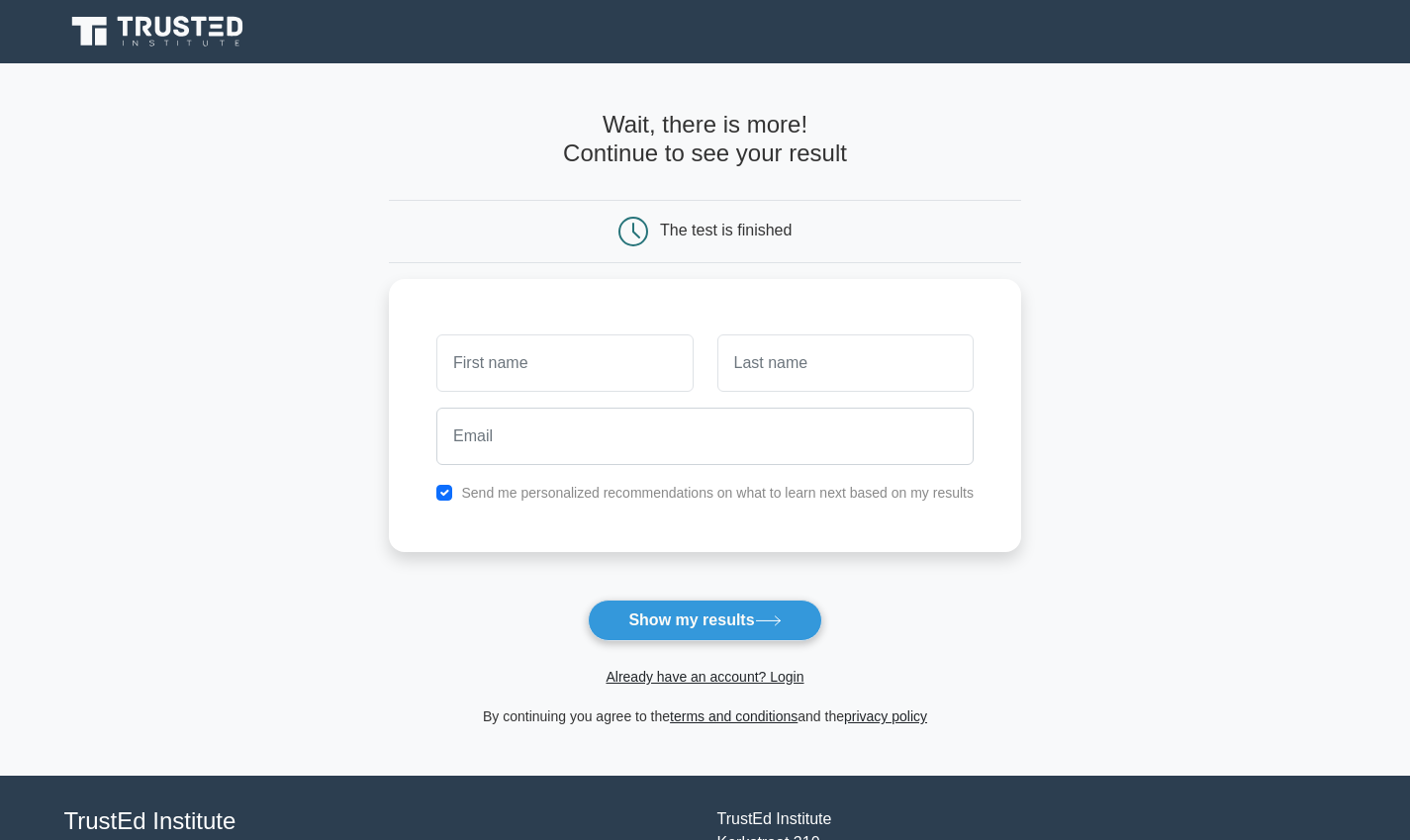 scroll, scrollTop: 0, scrollLeft: 0, axis: both 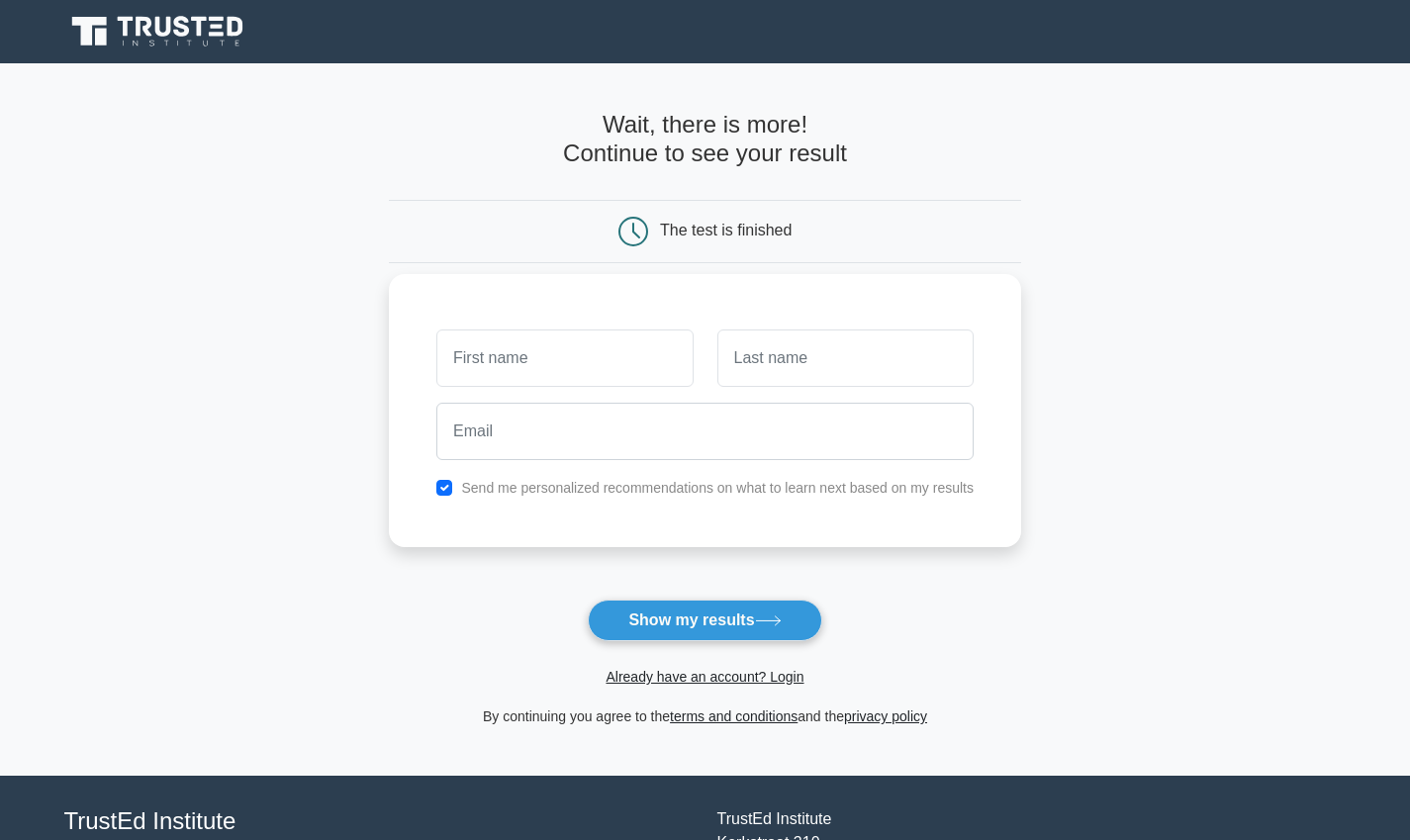 click at bounding box center (564, 358) 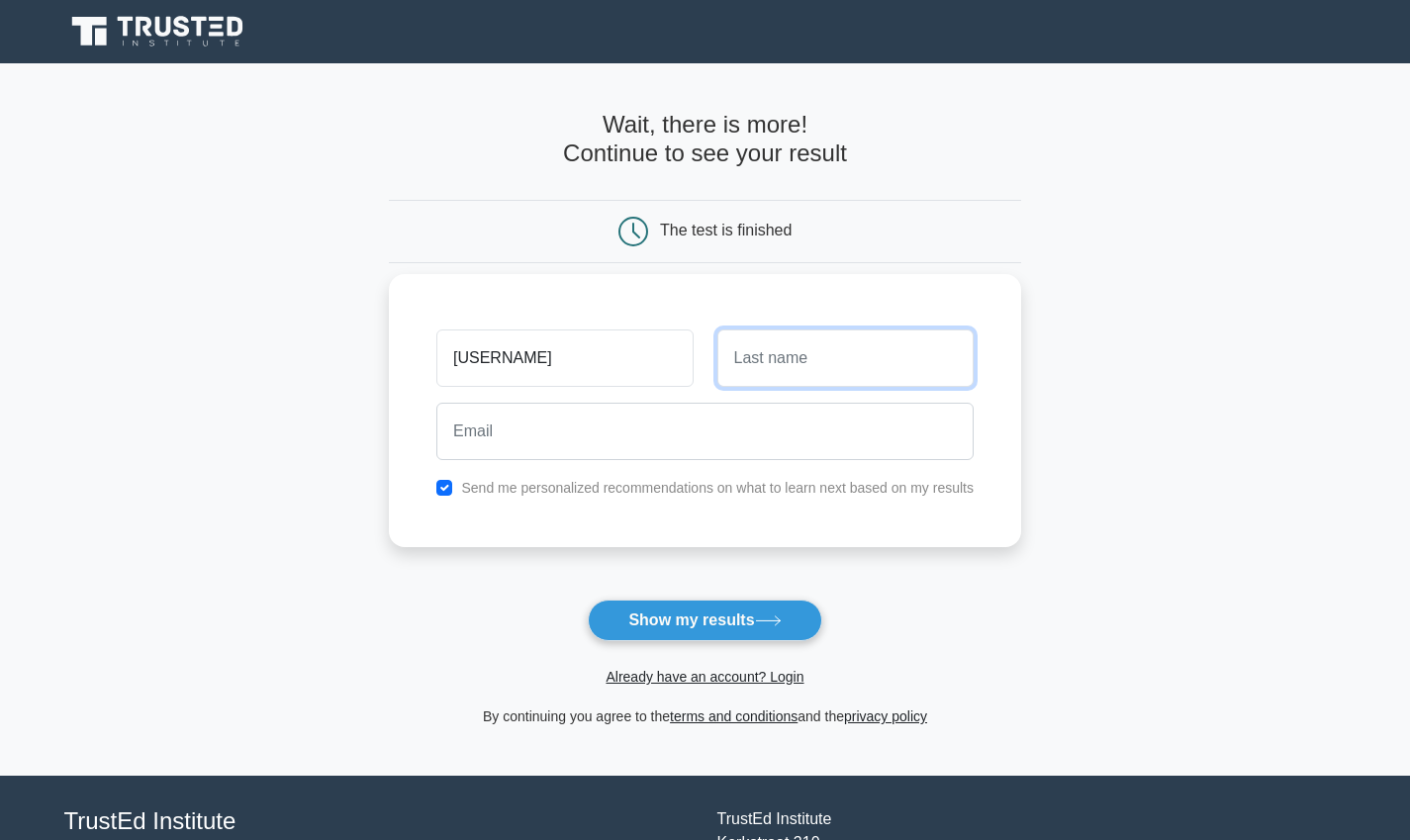 click at bounding box center [845, 358] 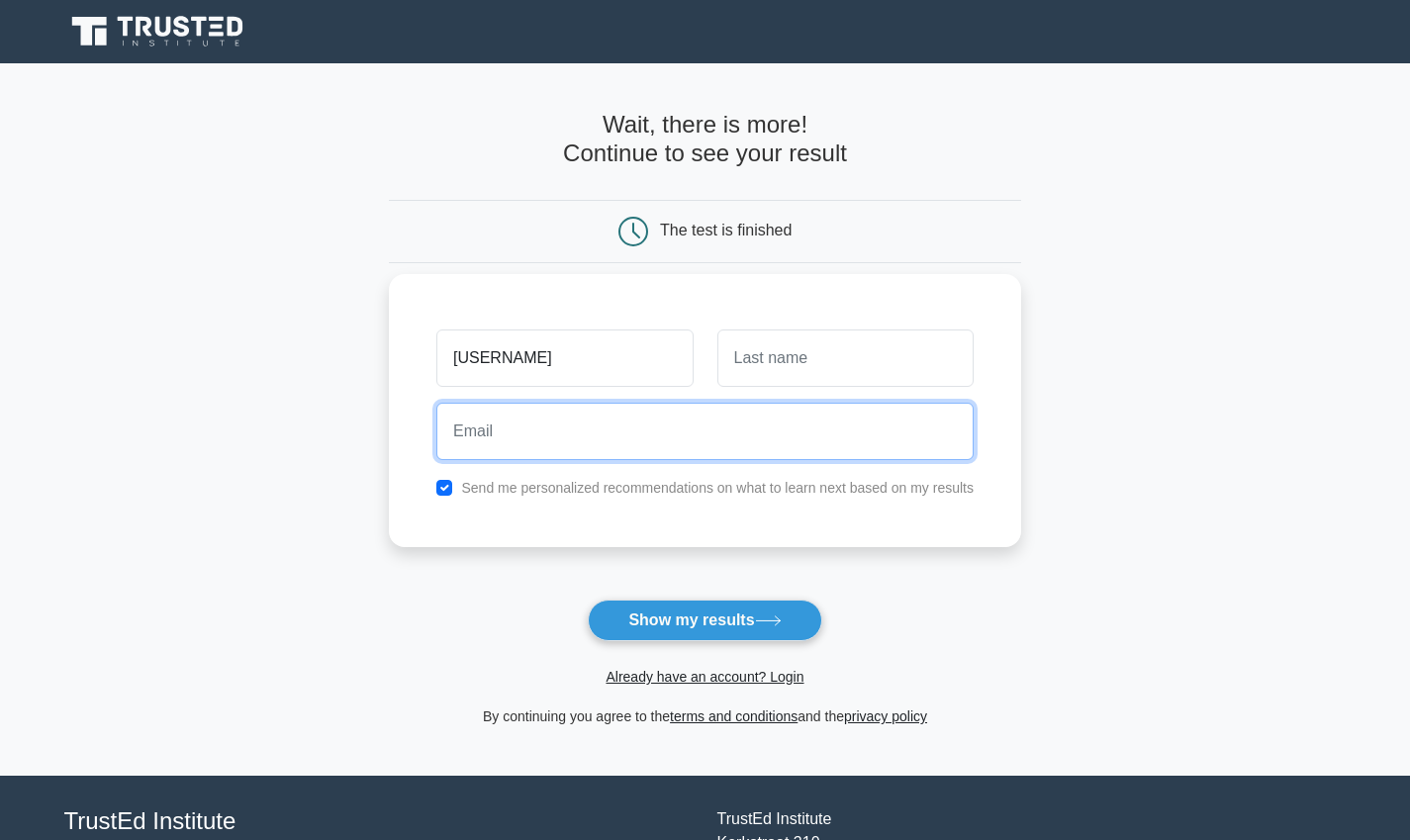 click at bounding box center (705, 431) 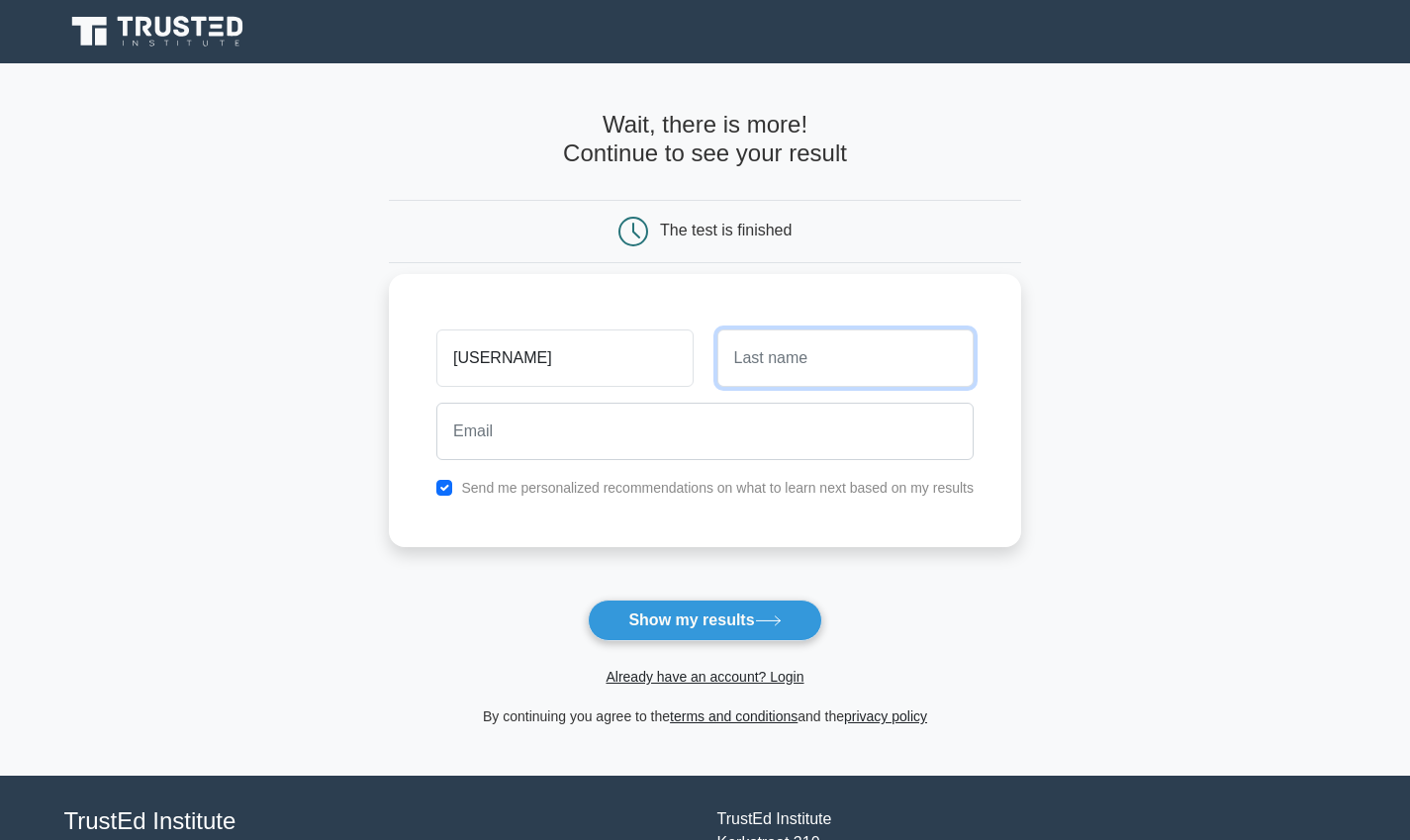 click at bounding box center [845, 358] 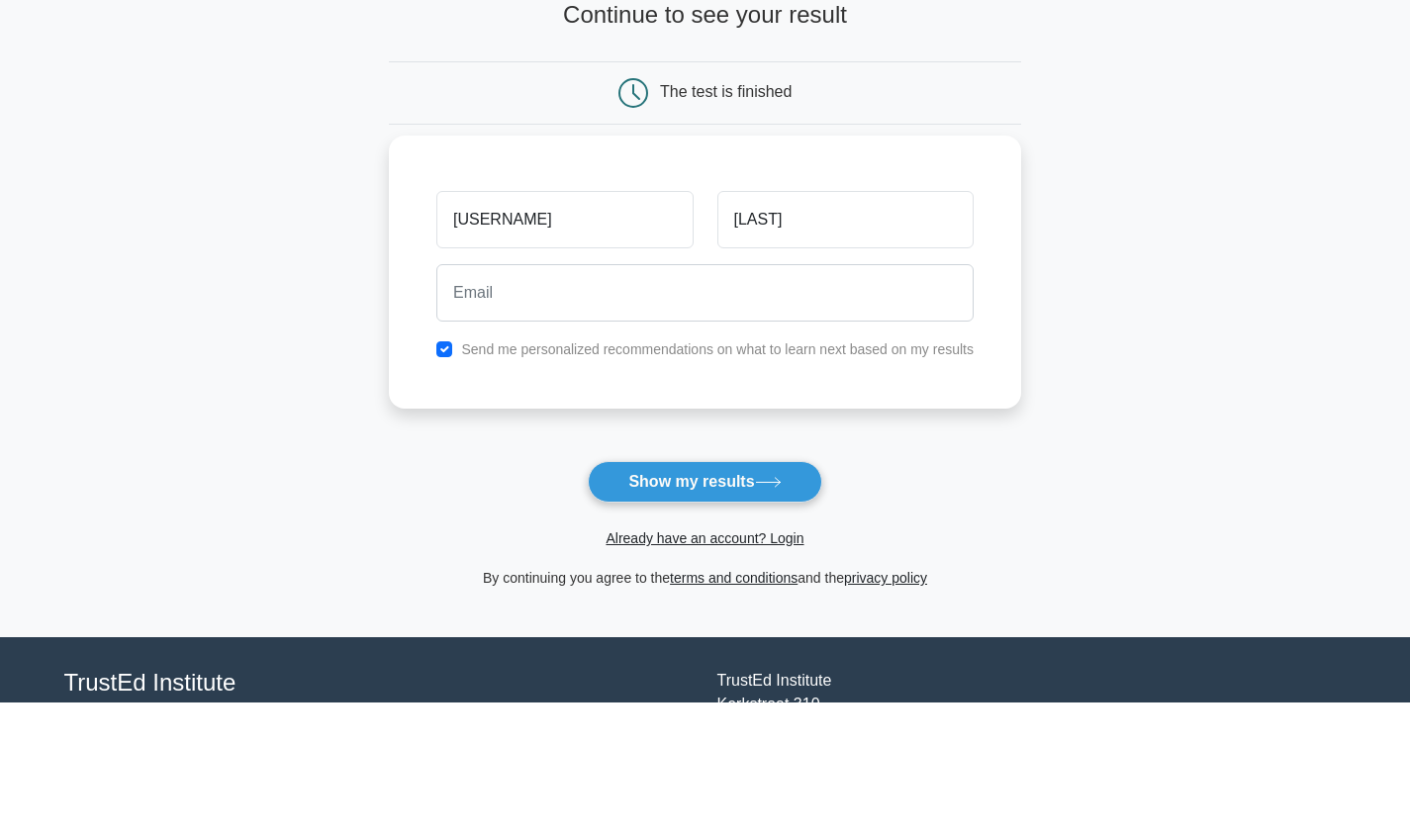 click at bounding box center (705, 431) 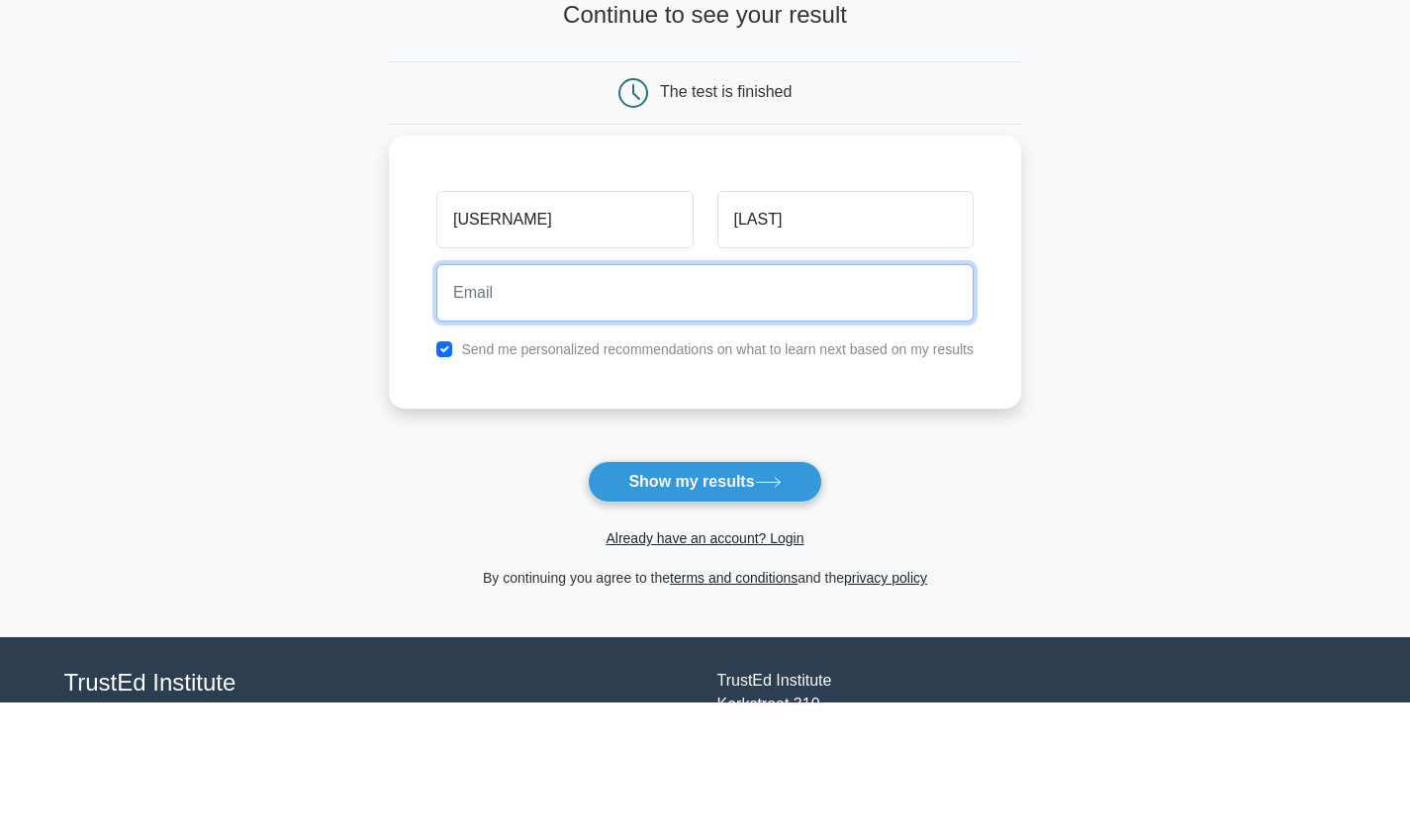 type on "mlarierussell@gmail.com" 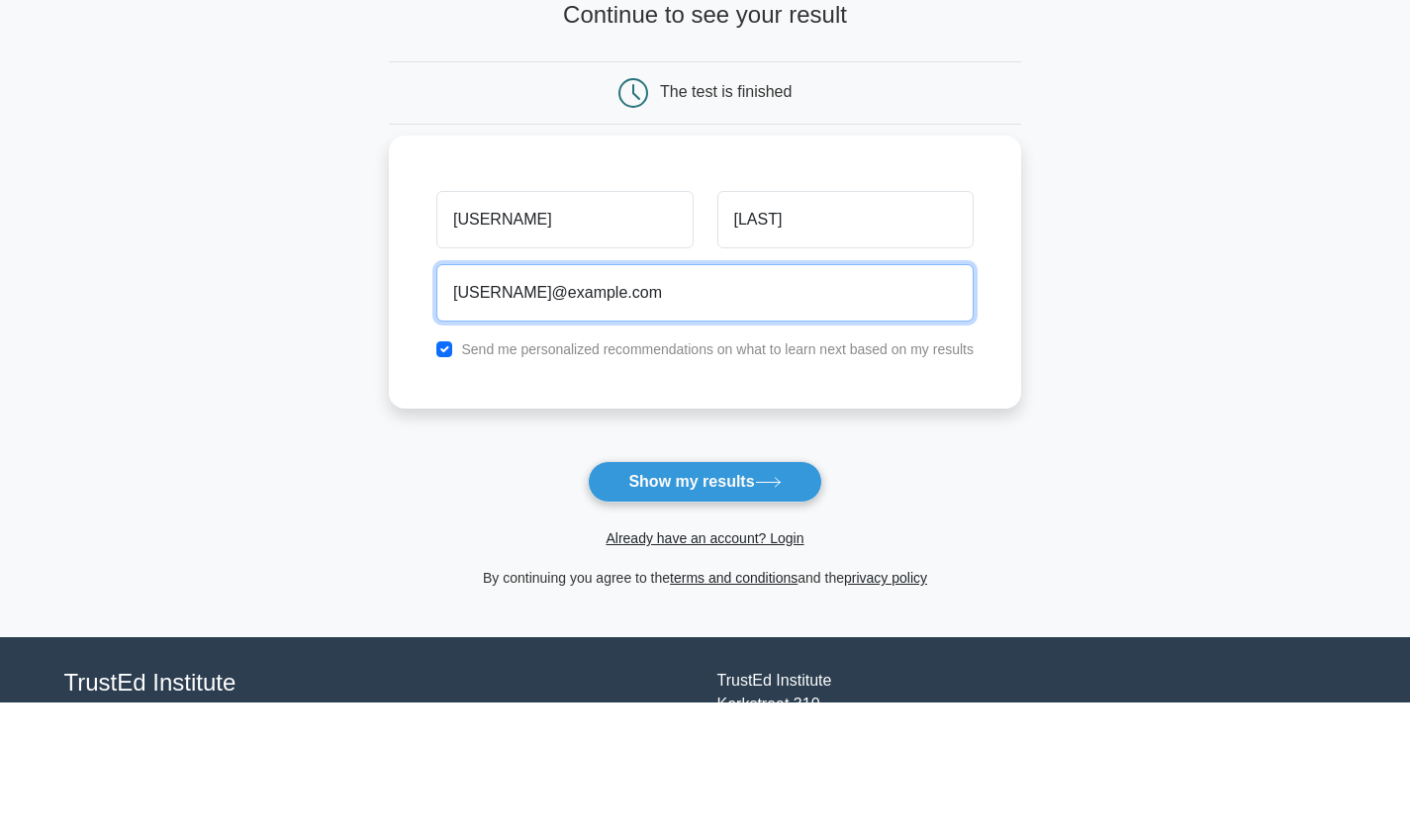 click on "Show my results" at bounding box center (705, 620) 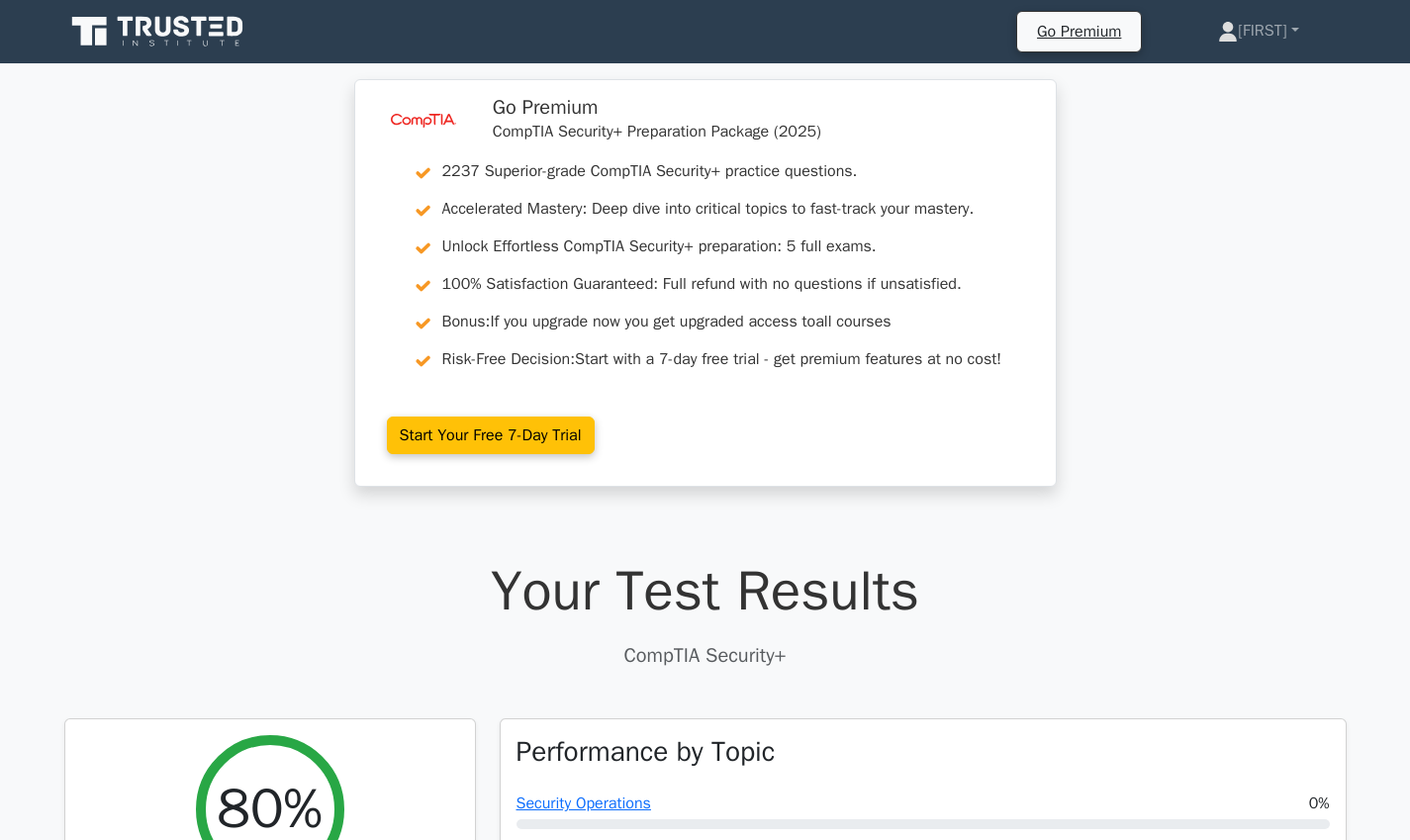scroll, scrollTop: 0, scrollLeft: 0, axis: both 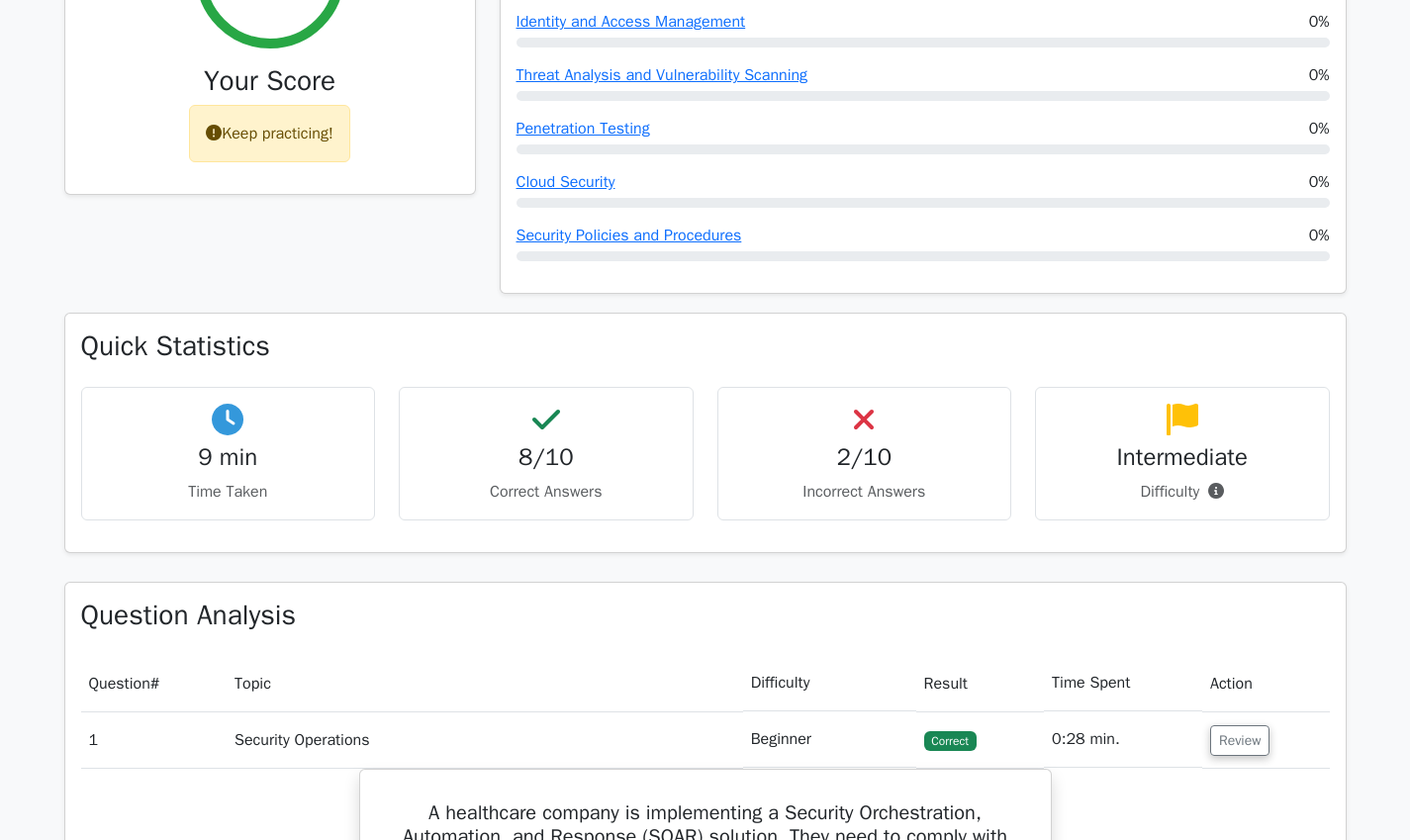 click on "2/10" at bounding box center (865, 457) 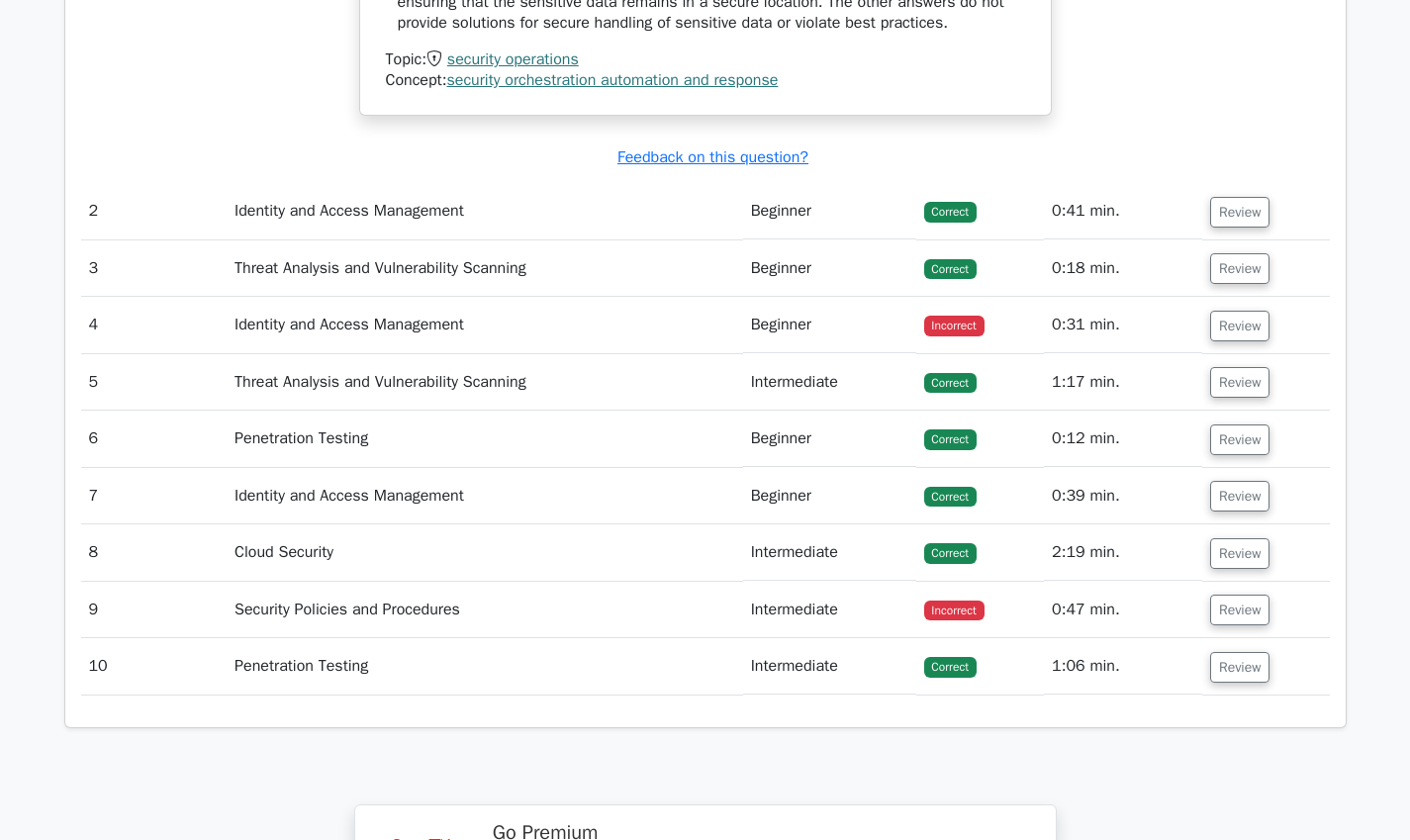 scroll, scrollTop: 2103, scrollLeft: 0, axis: vertical 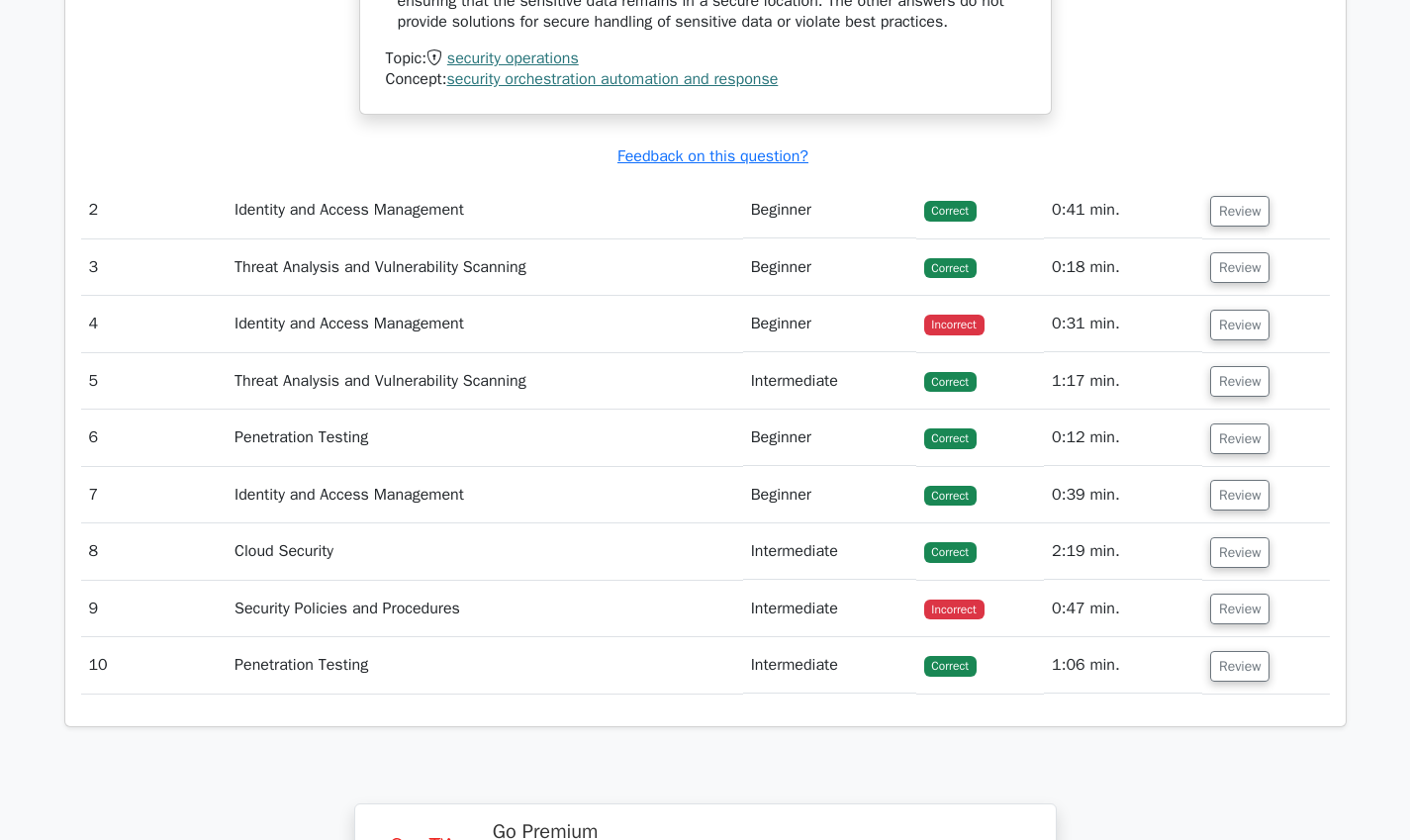 click on "Incorrect" at bounding box center [954, 325] 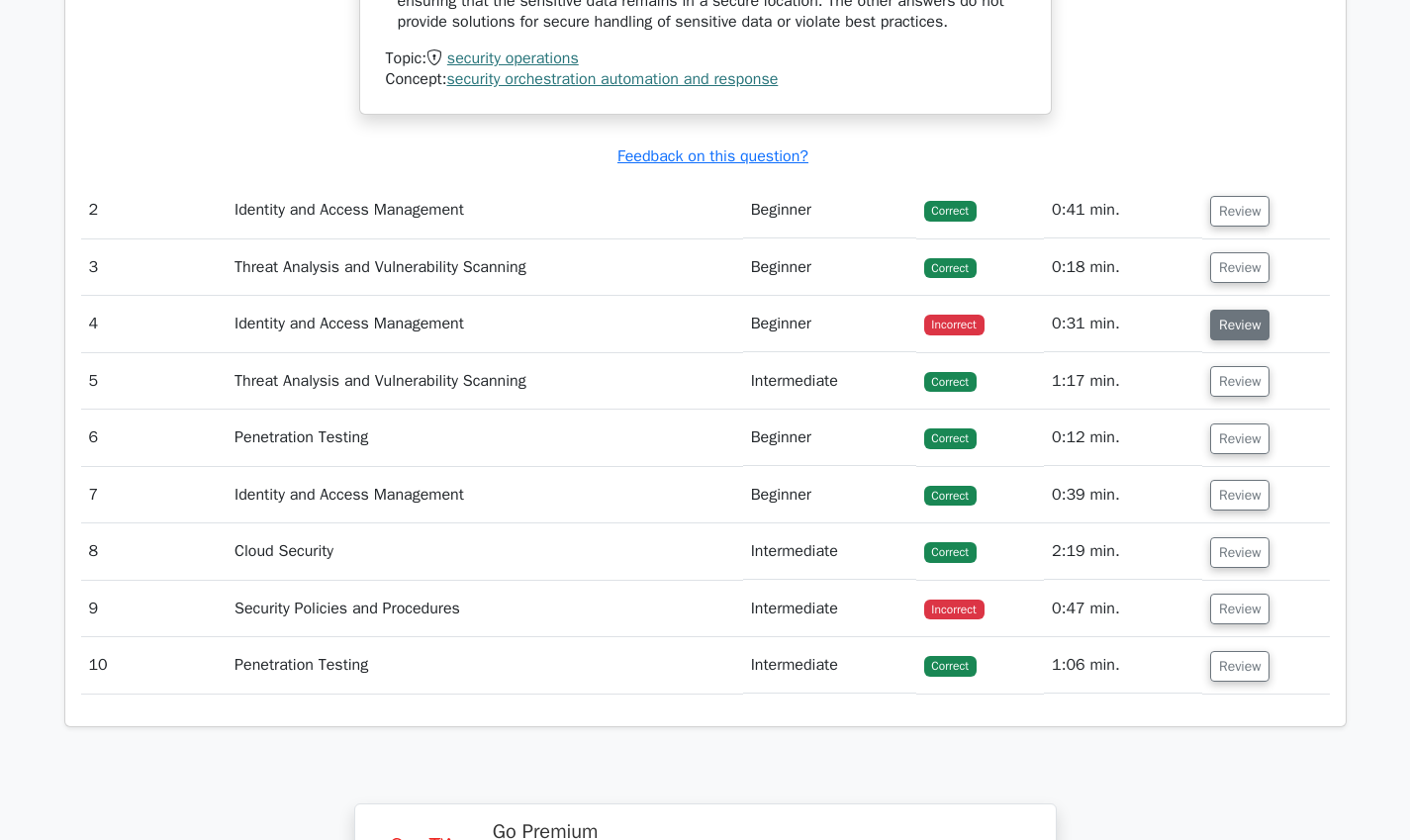 click on "Review" at bounding box center [1240, 325] 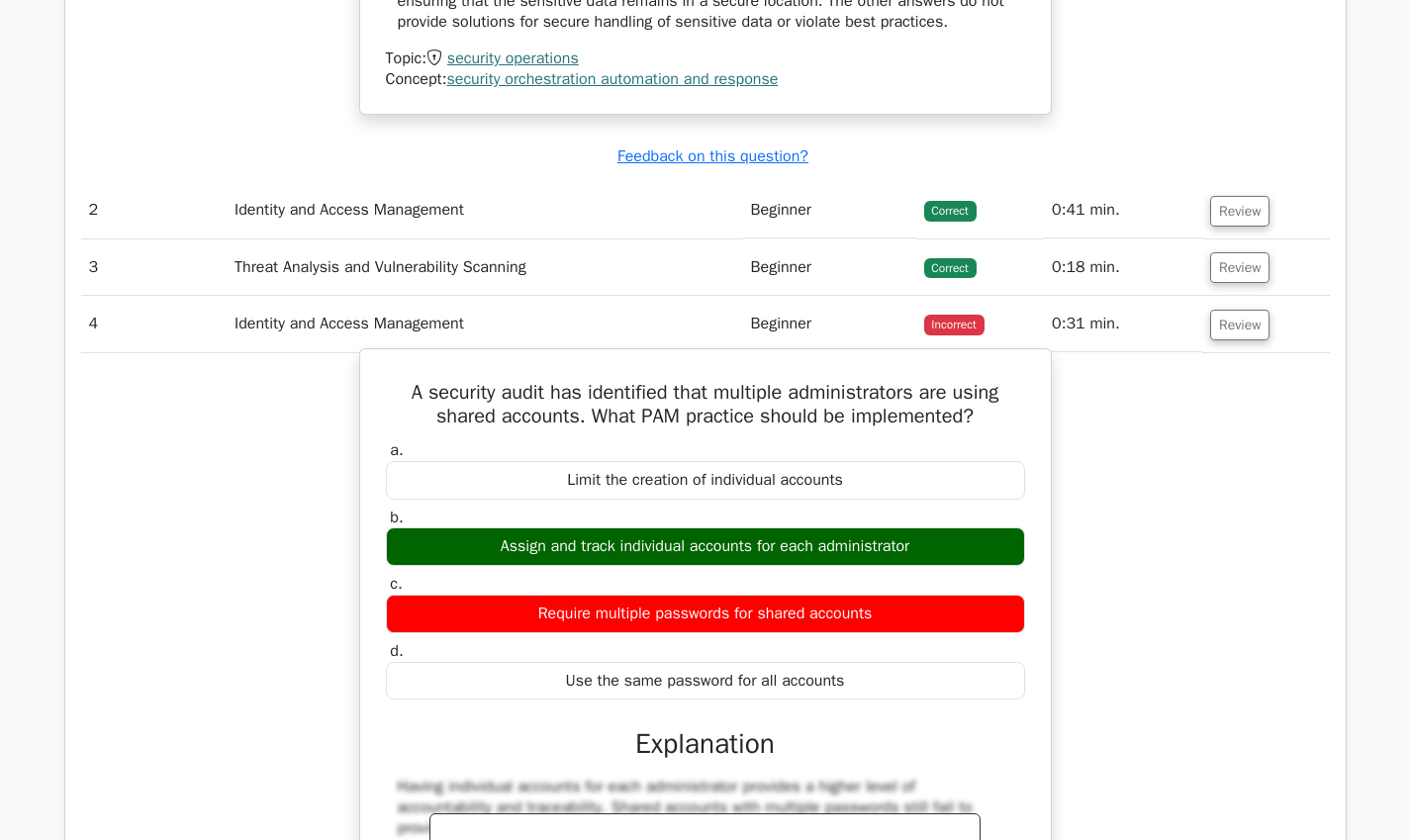 click on "A security audit has identified that multiple administrators are using shared accounts. What PAM practice should be implemented?" at bounding box center (705, 405) 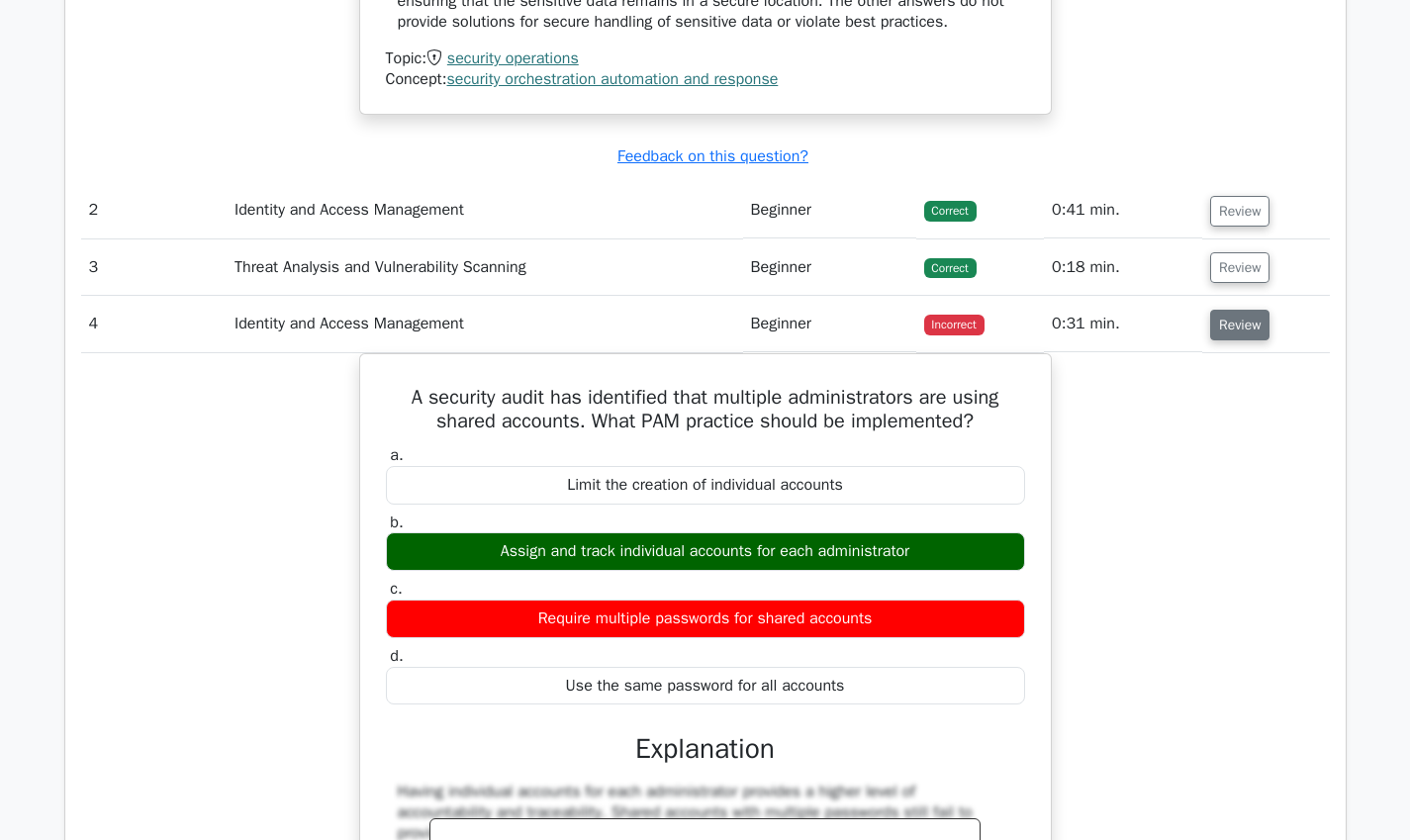 click on "Review" at bounding box center [1240, 325] 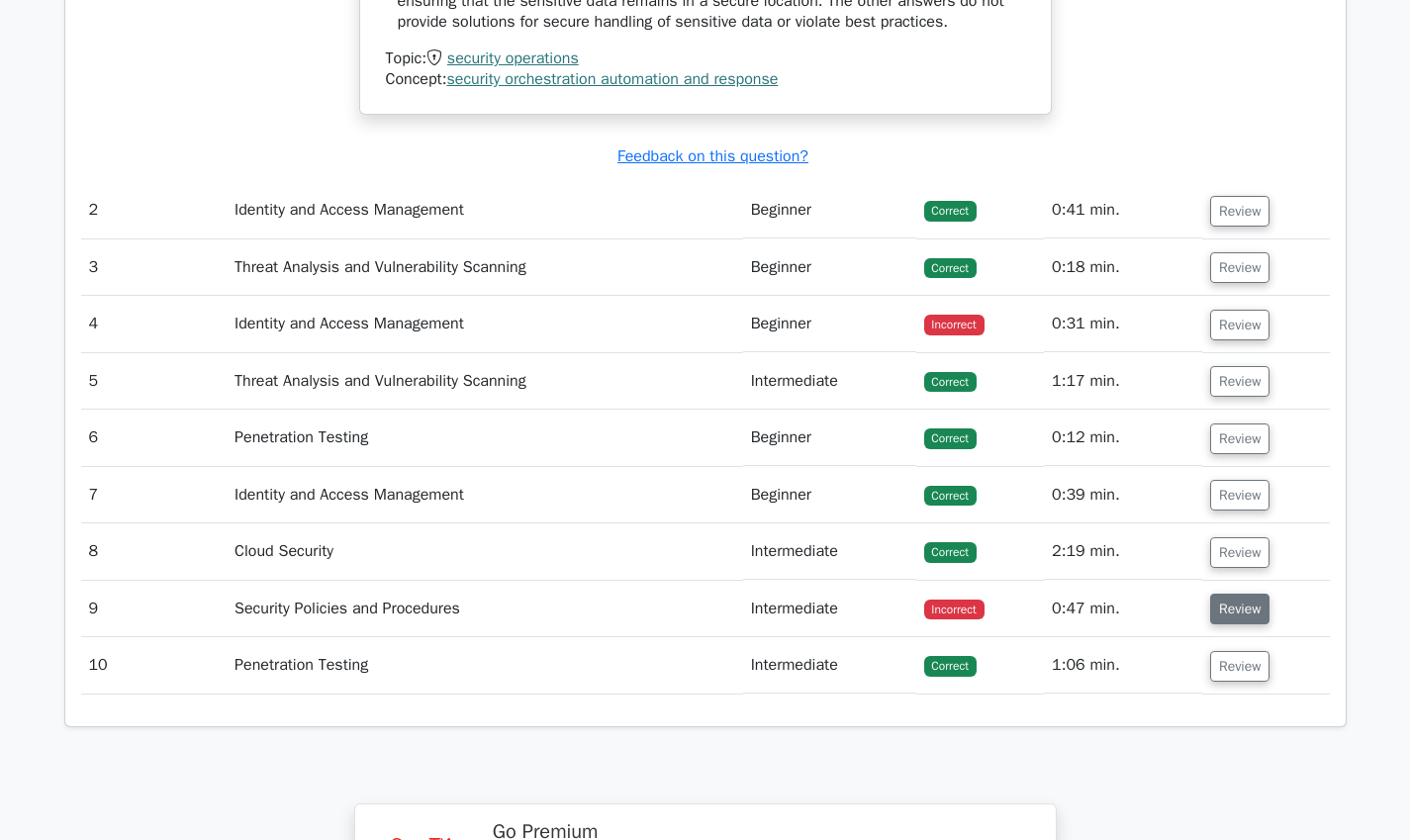click on "Review" at bounding box center [1240, 608] 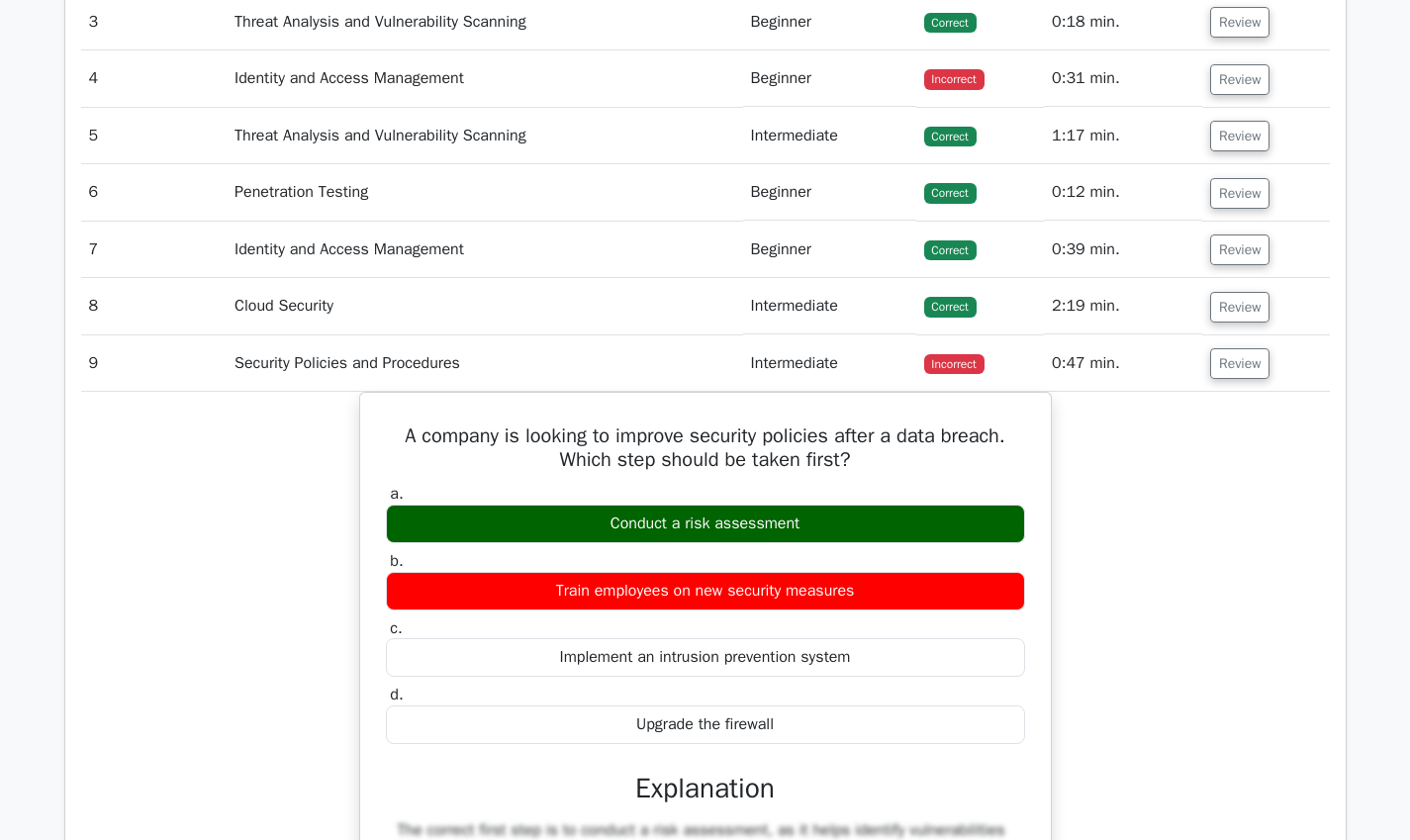 scroll, scrollTop: 2353, scrollLeft: 0, axis: vertical 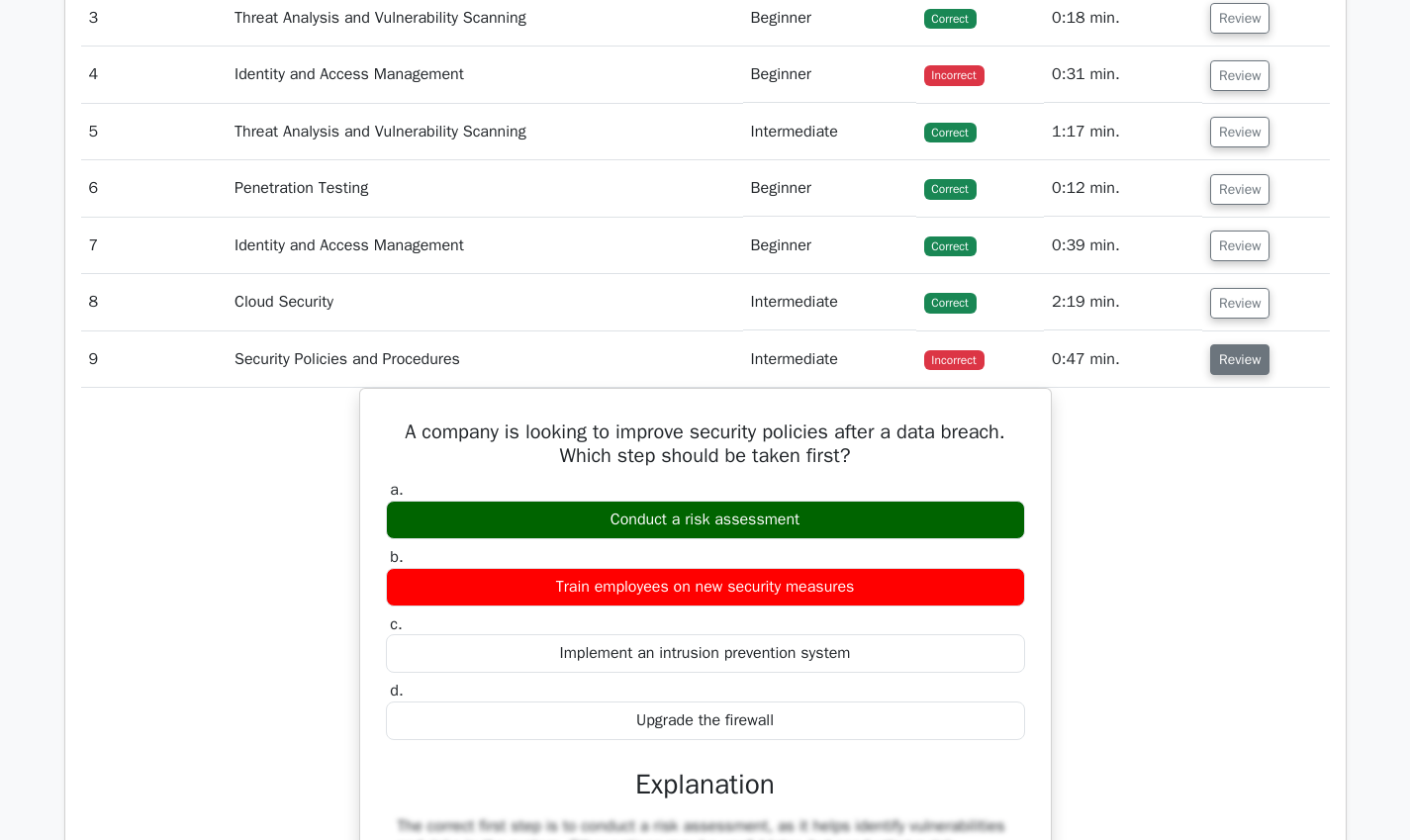 click on "Review" at bounding box center [1240, 359] 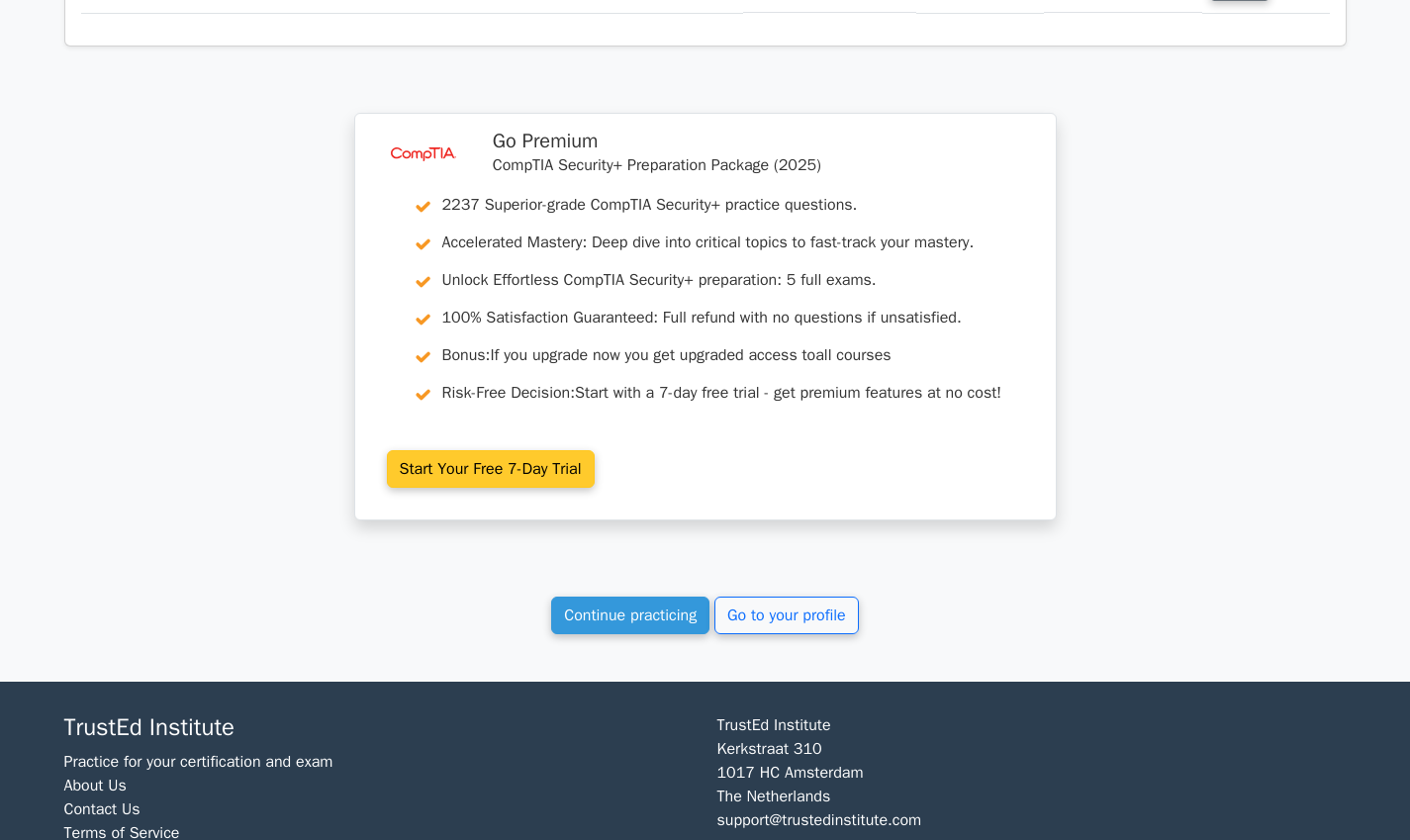 scroll, scrollTop: 2788, scrollLeft: 0, axis: vertical 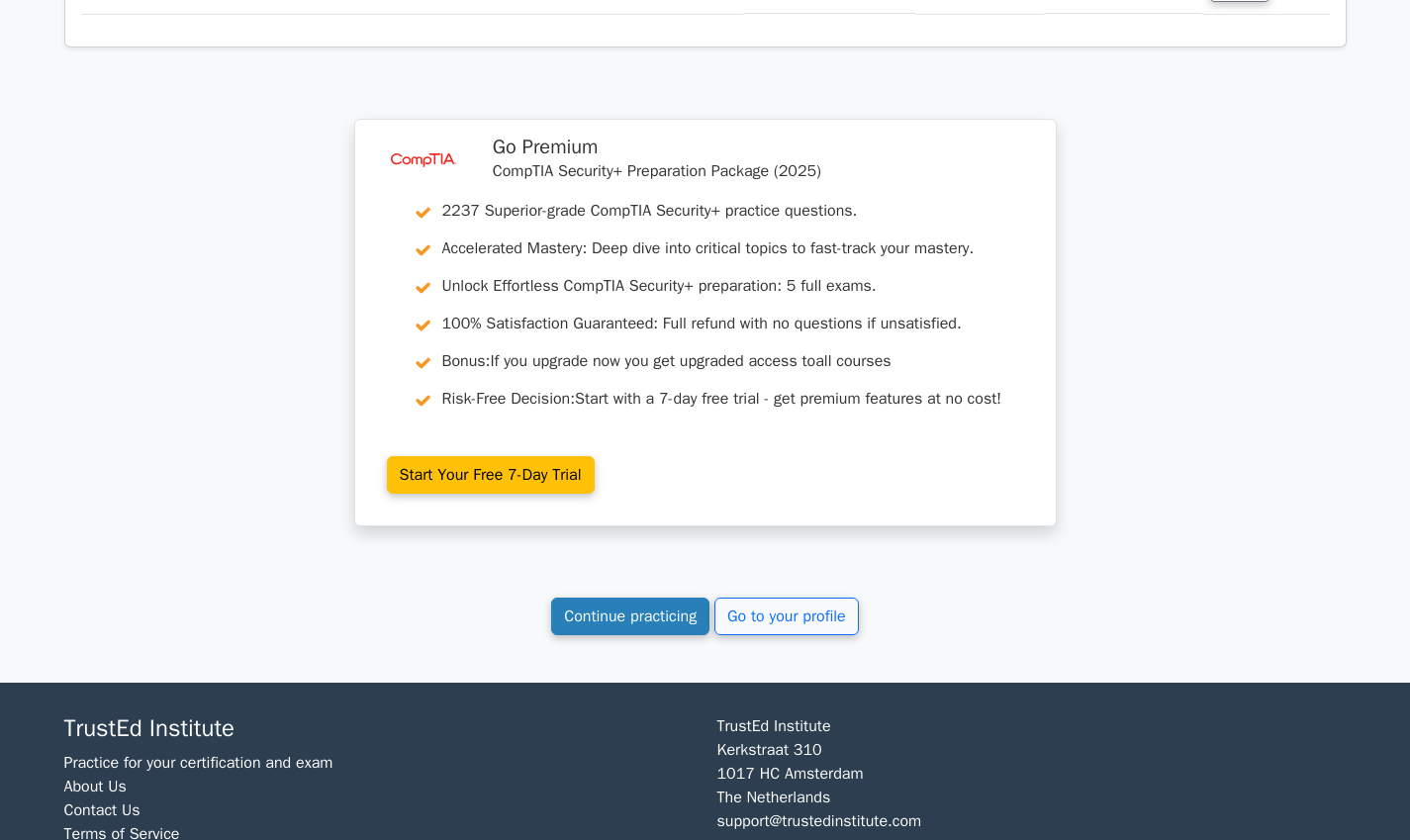 click on "Continue practicing" at bounding box center (630, 616) 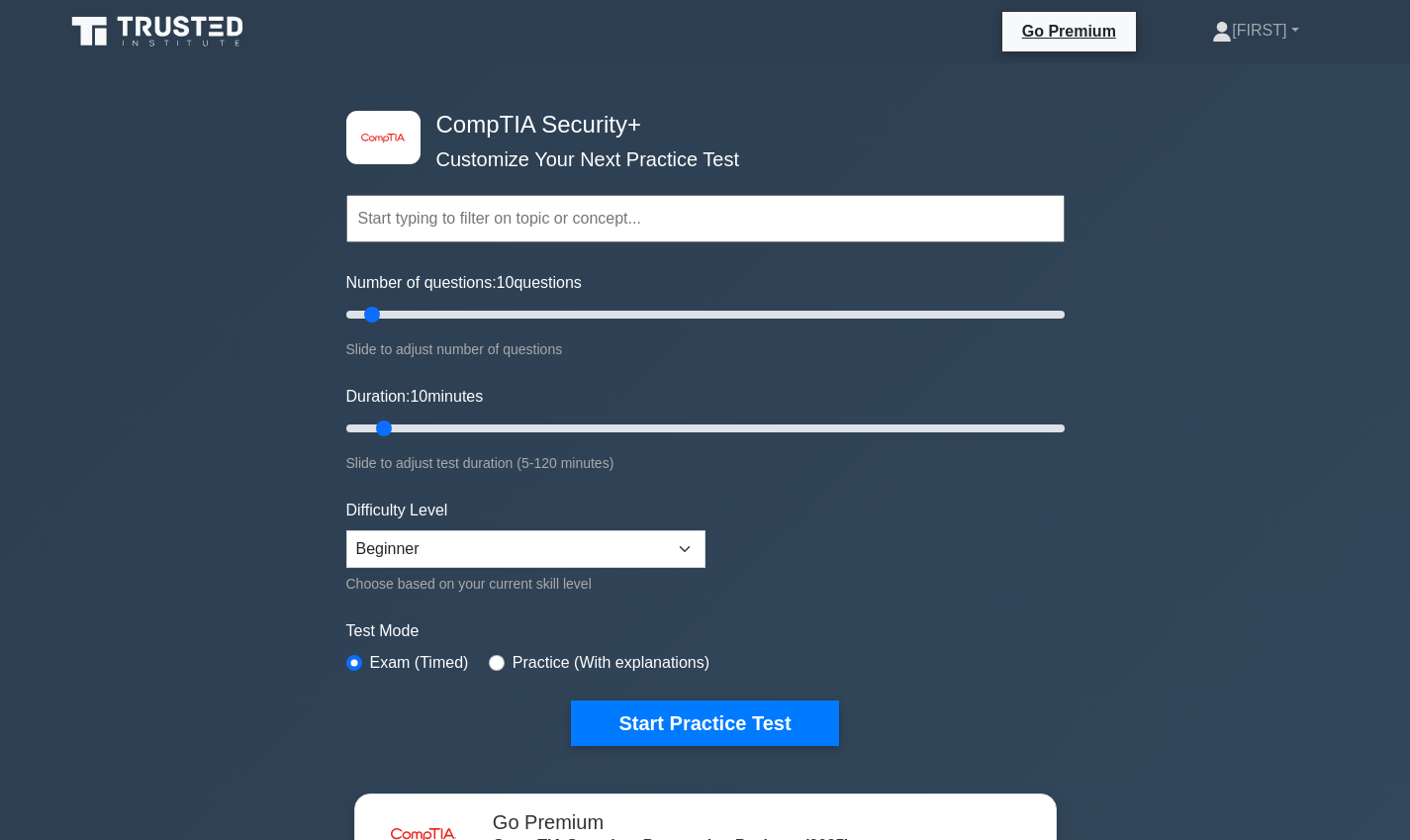 scroll, scrollTop: 0, scrollLeft: 0, axis: both 